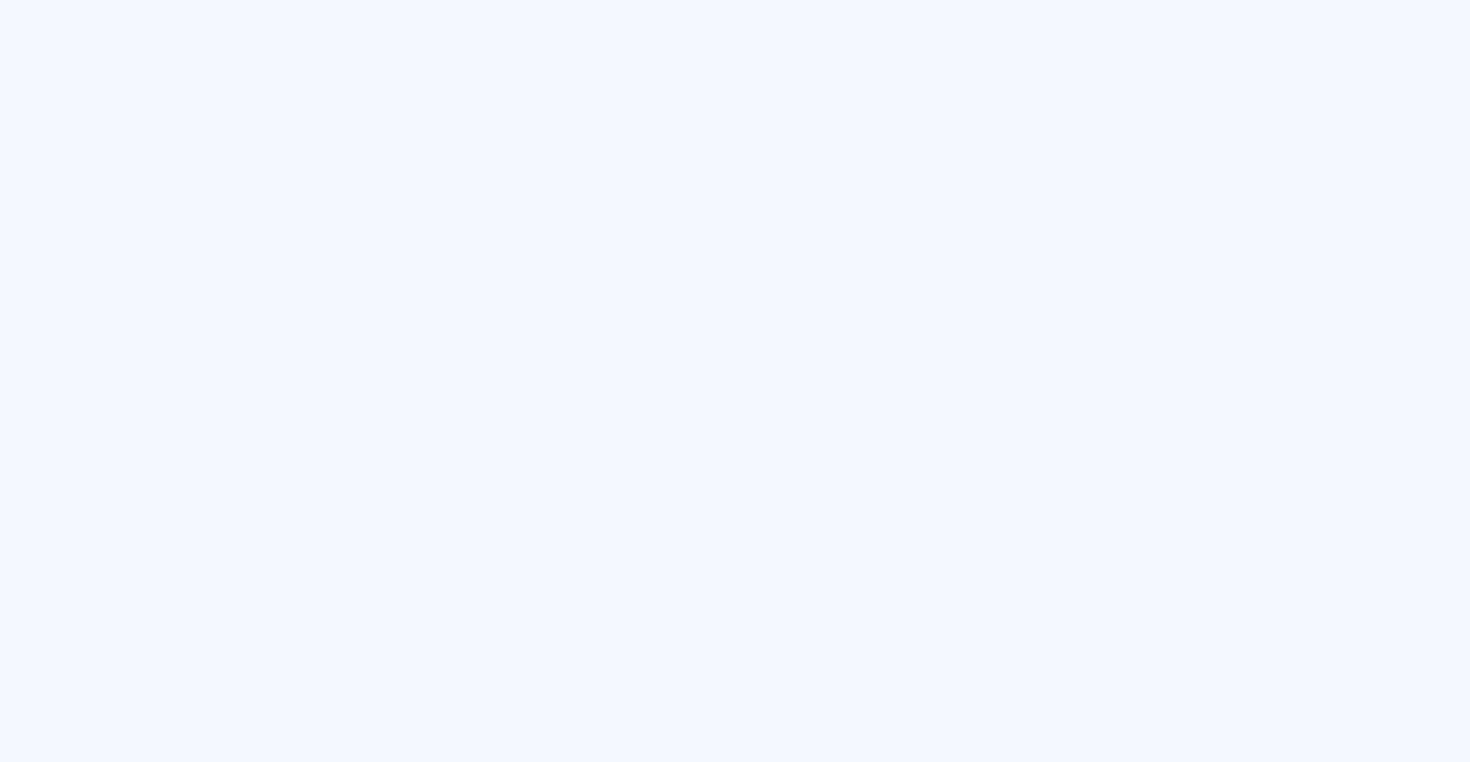 scroll, scrollTop: 0, scrollLeft: 0, axis: both 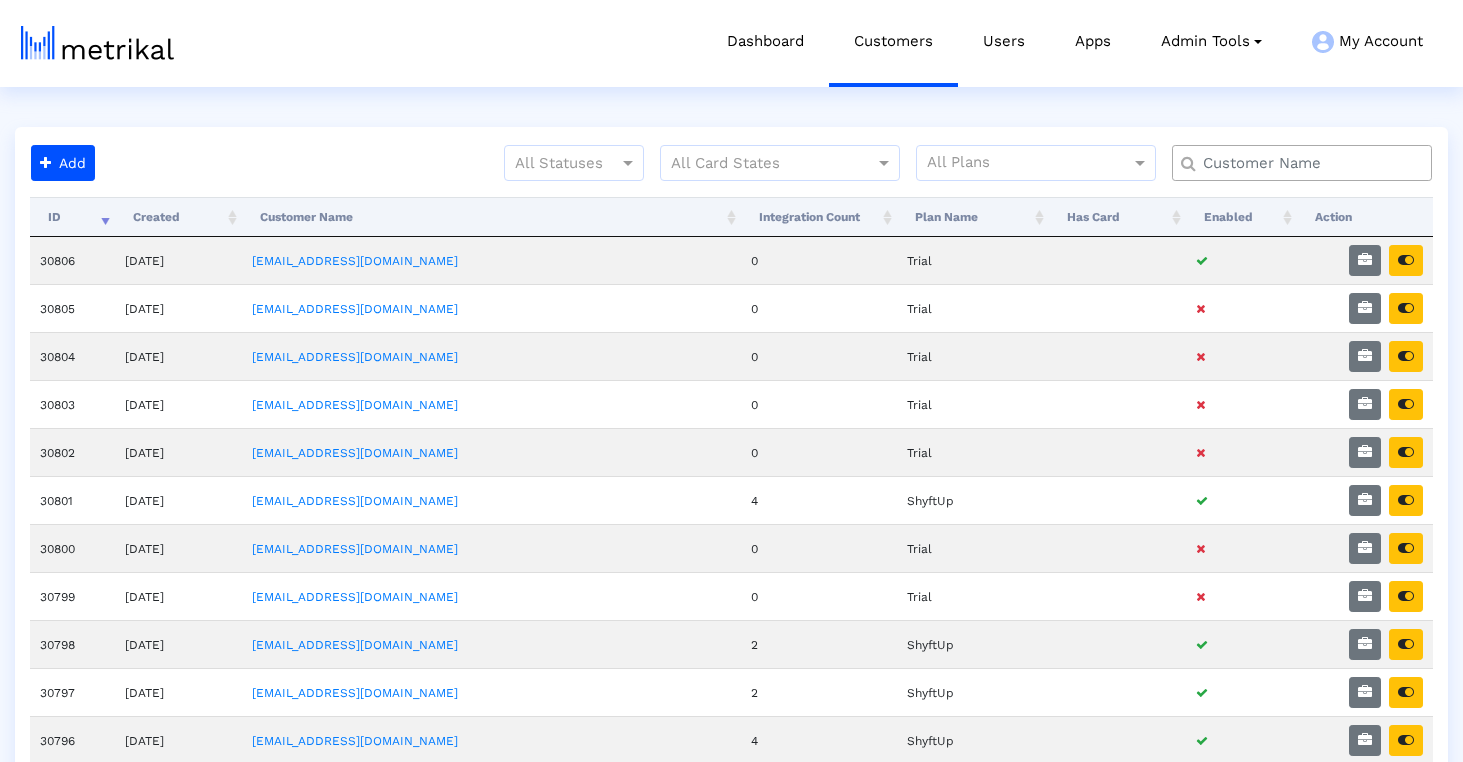 click 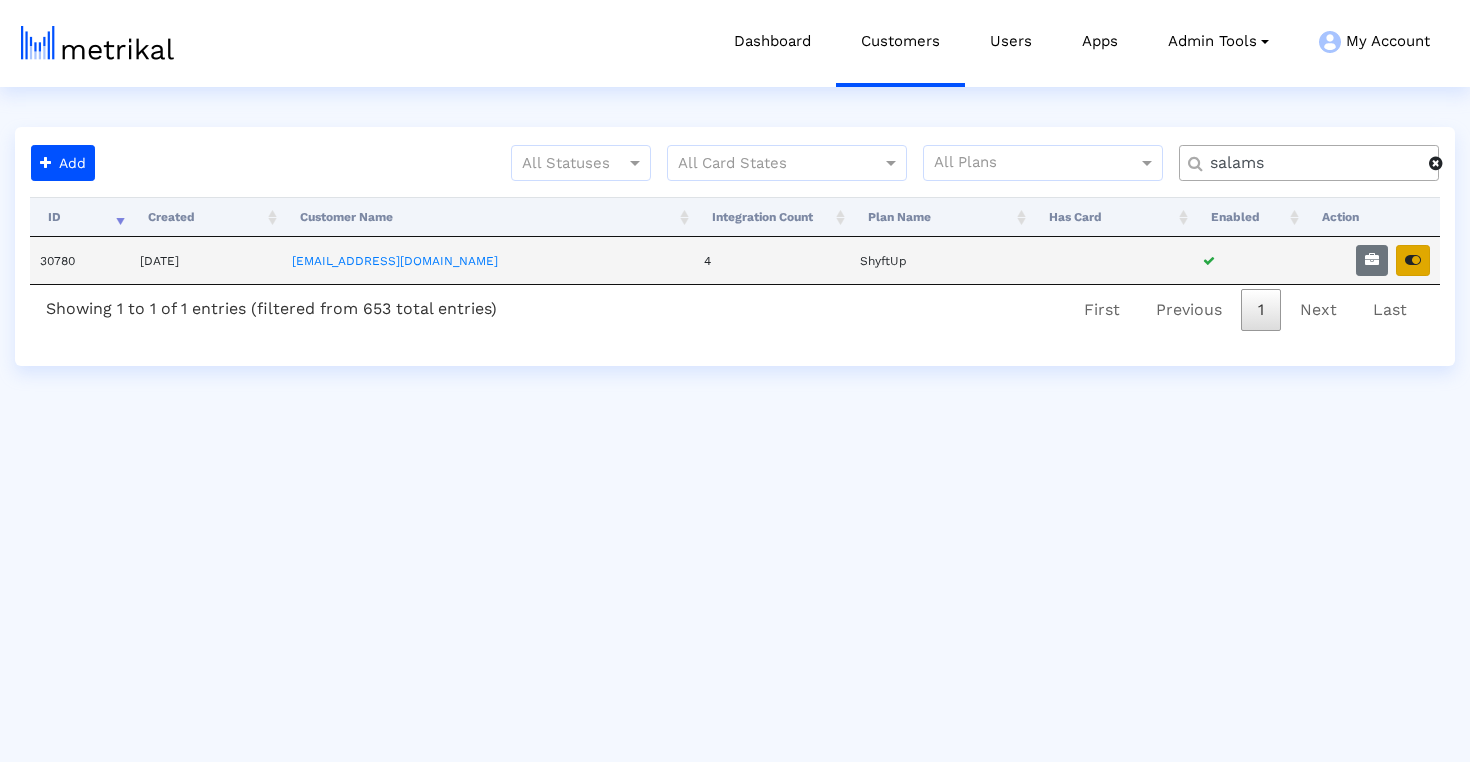 type on "salams" 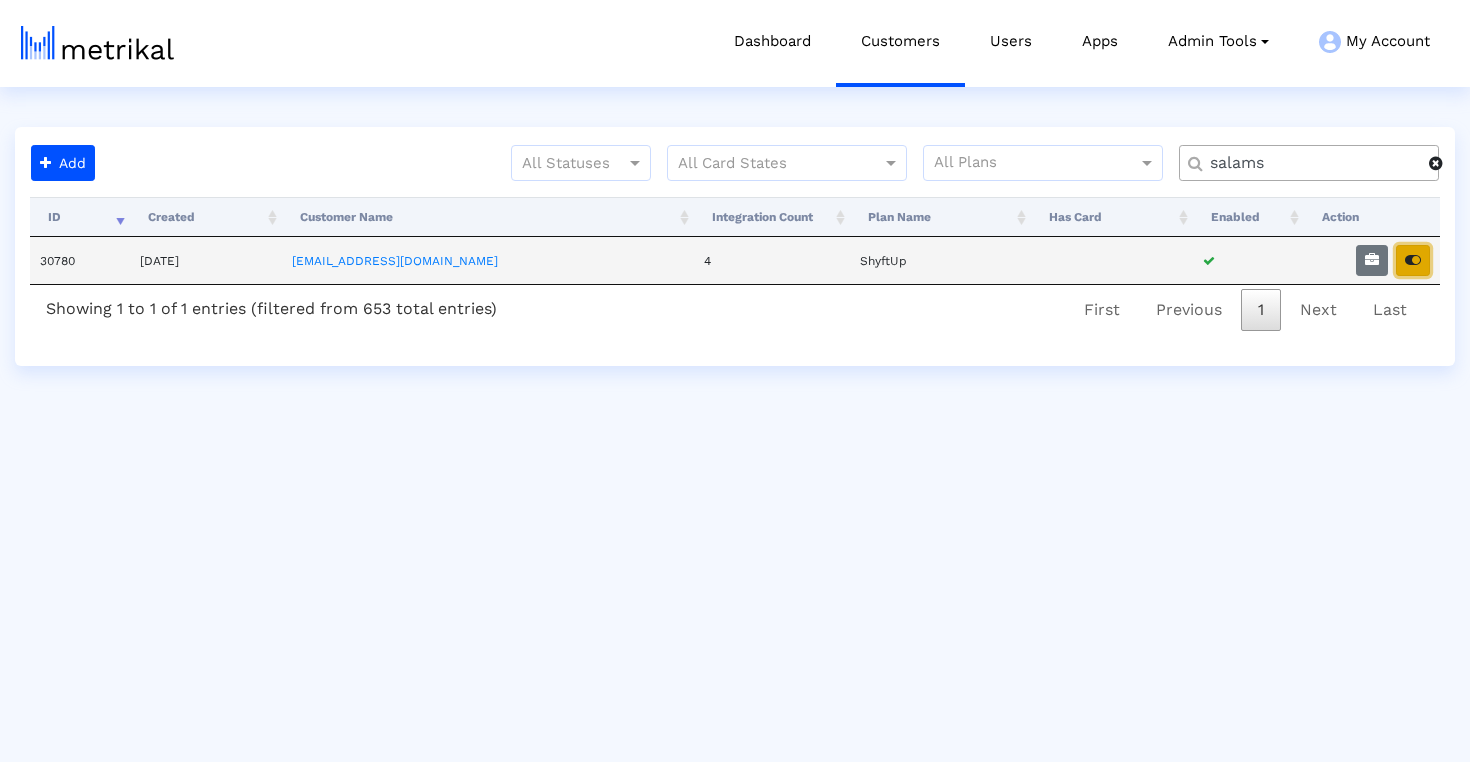 click at bounding box center [1413, 260] 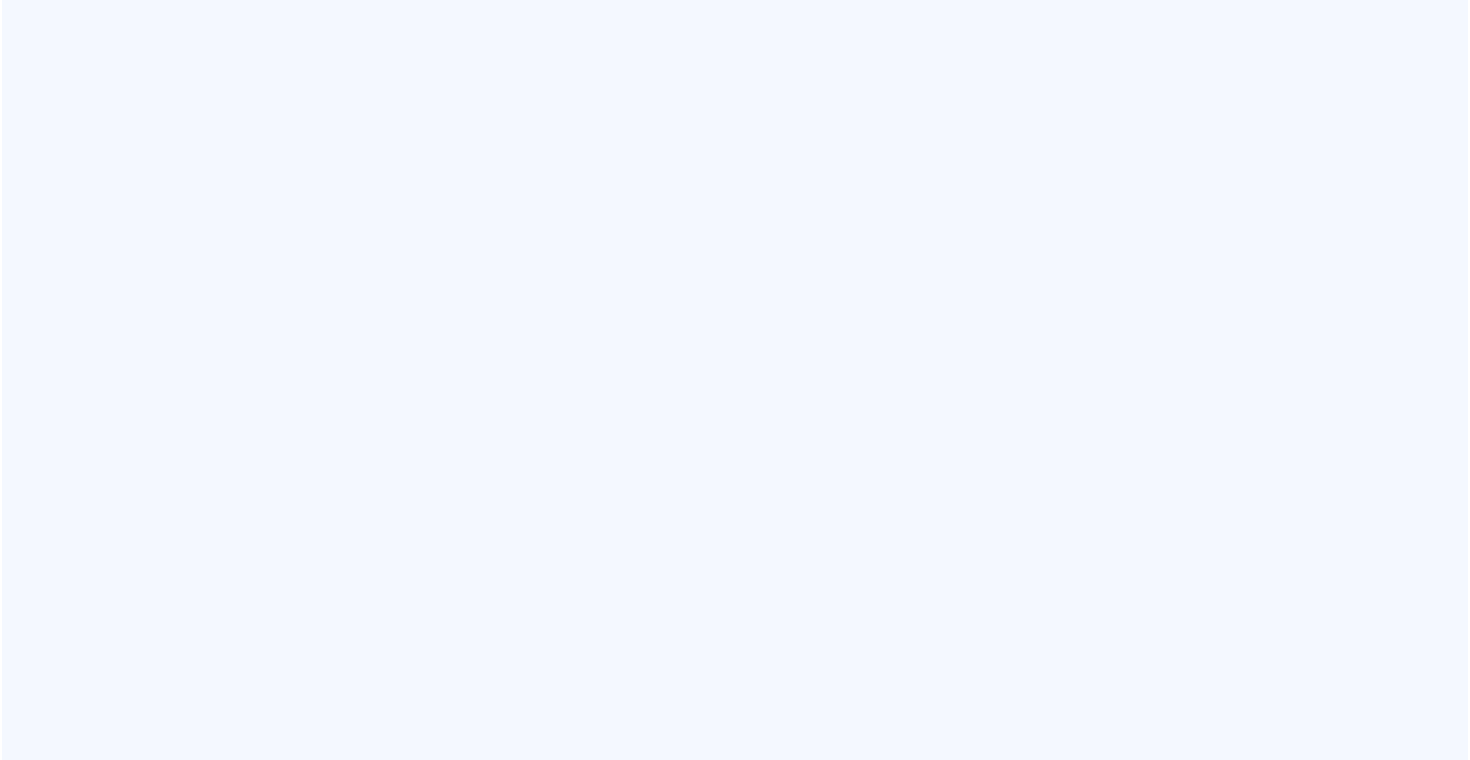scroll, scrollTop: 0, scrollLeft: 0, axis: both 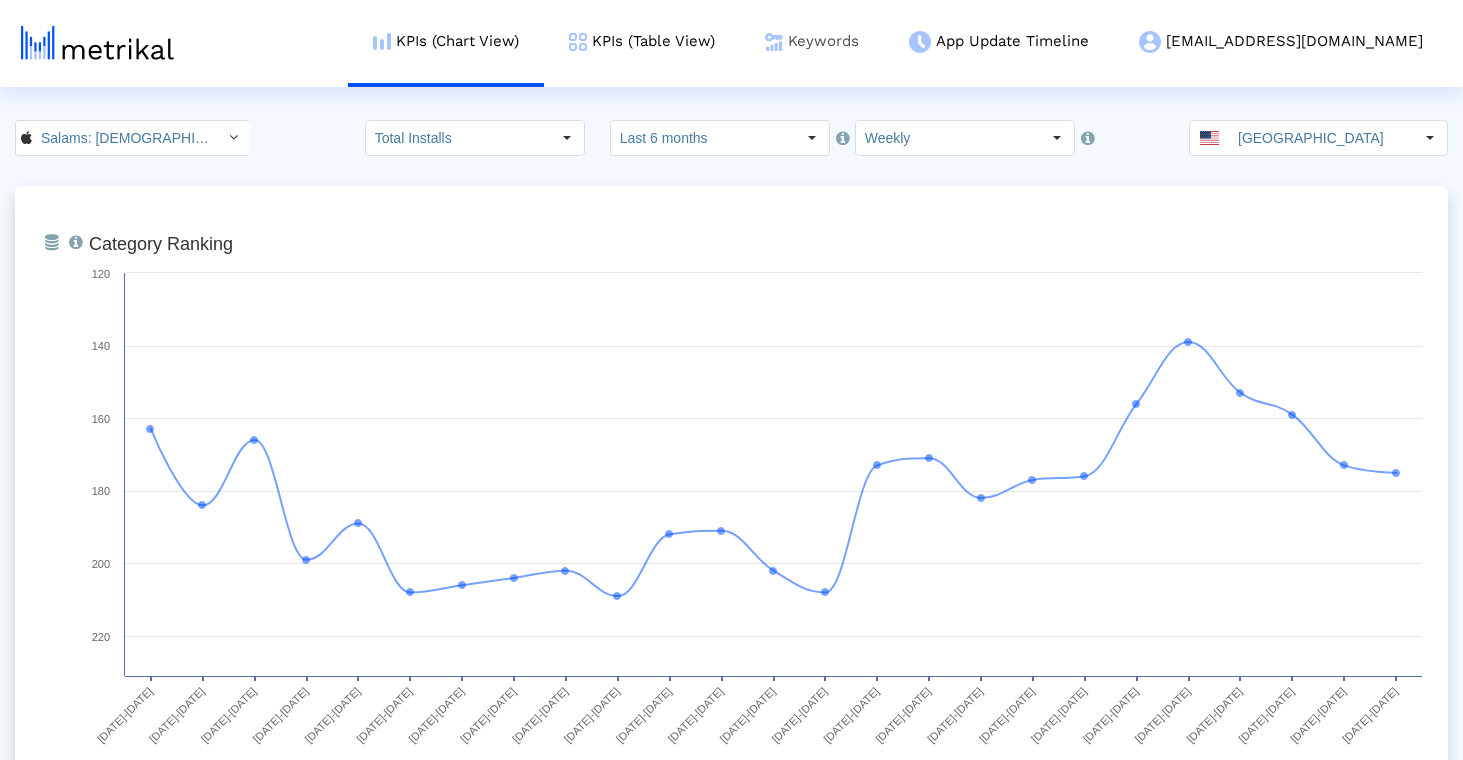 click on "Keywords" at bounding box center [812, 41] 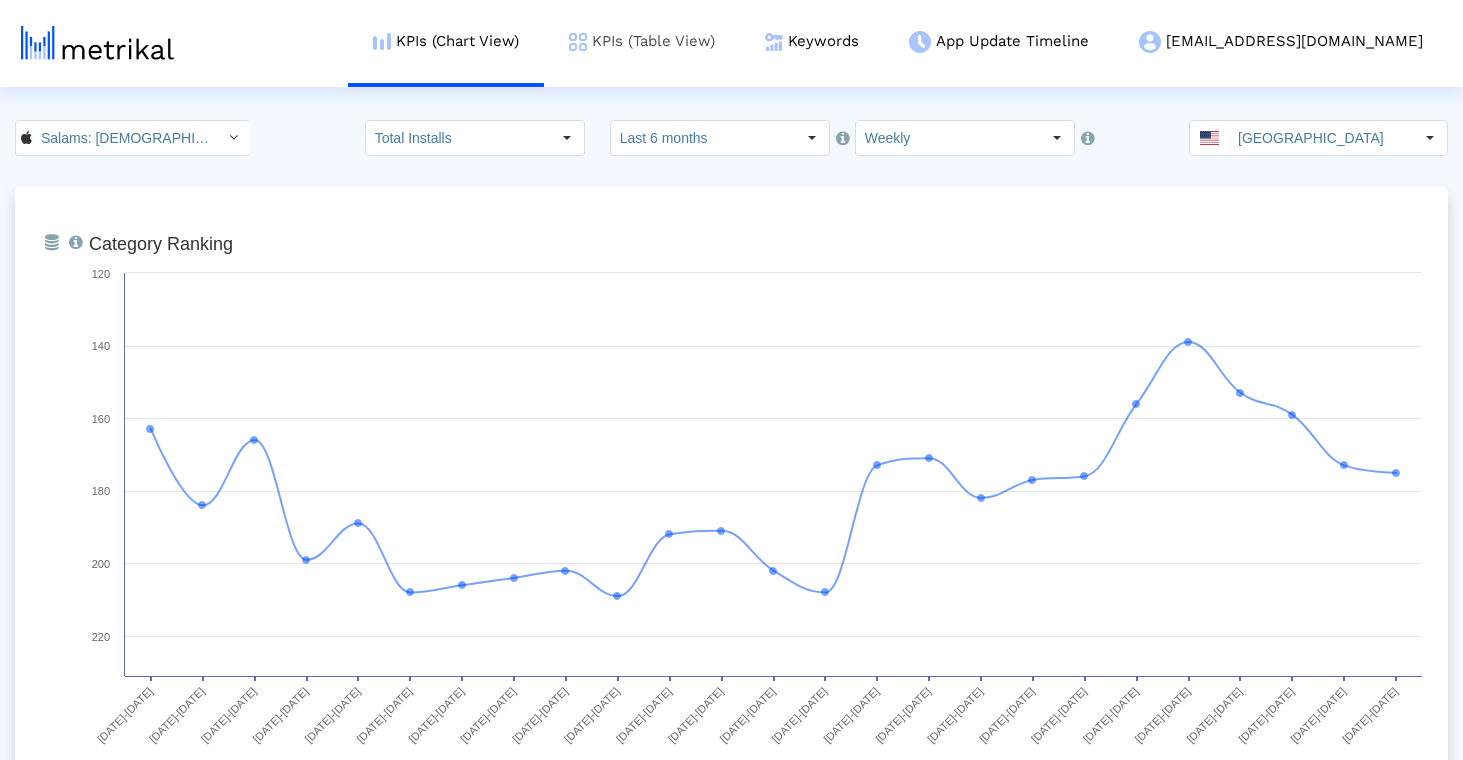 click on "KPIs (Table View)" at bounding box center [642, 41] 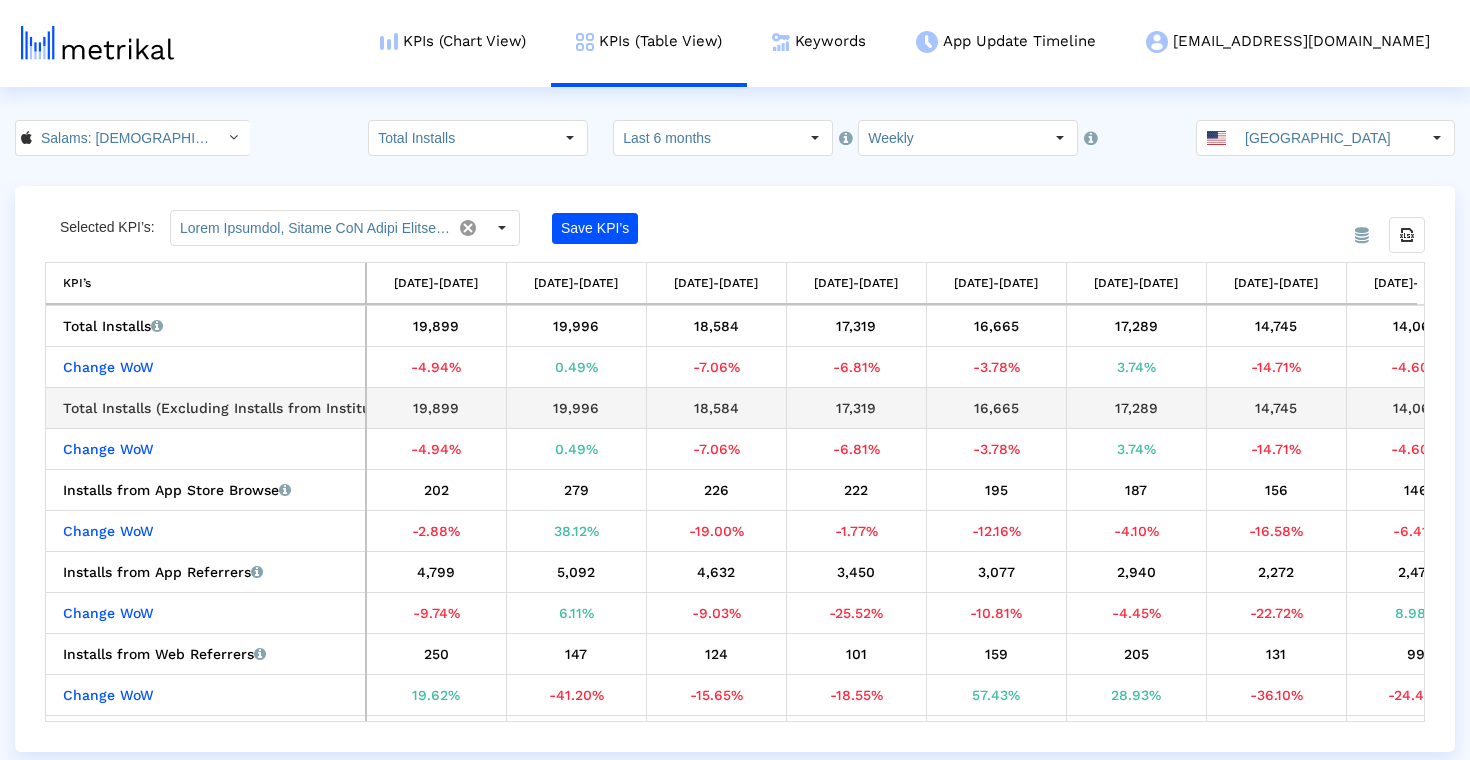 scroll, scrollTop: 0, scrollLeft: 963, axis: horizontal 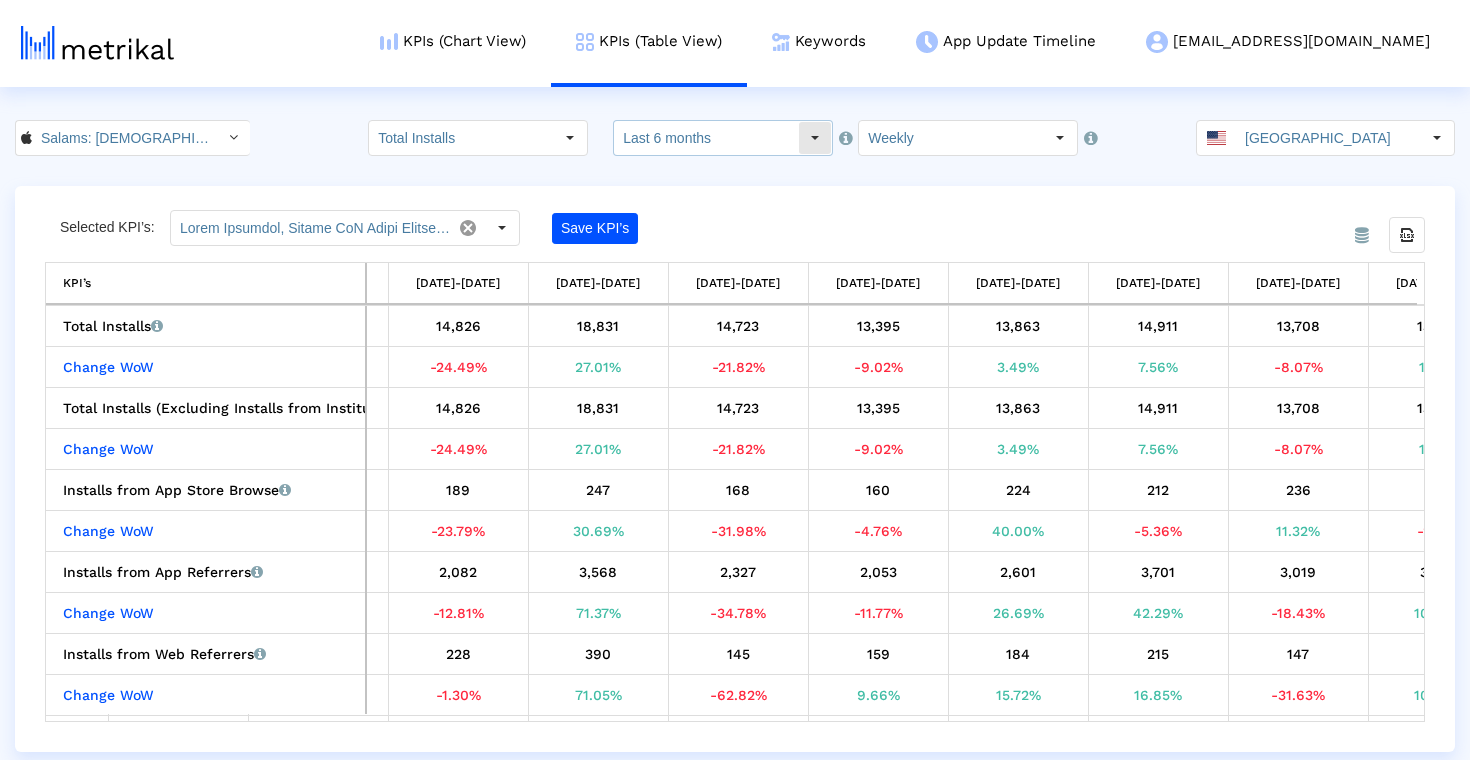click on "Last 6 months" 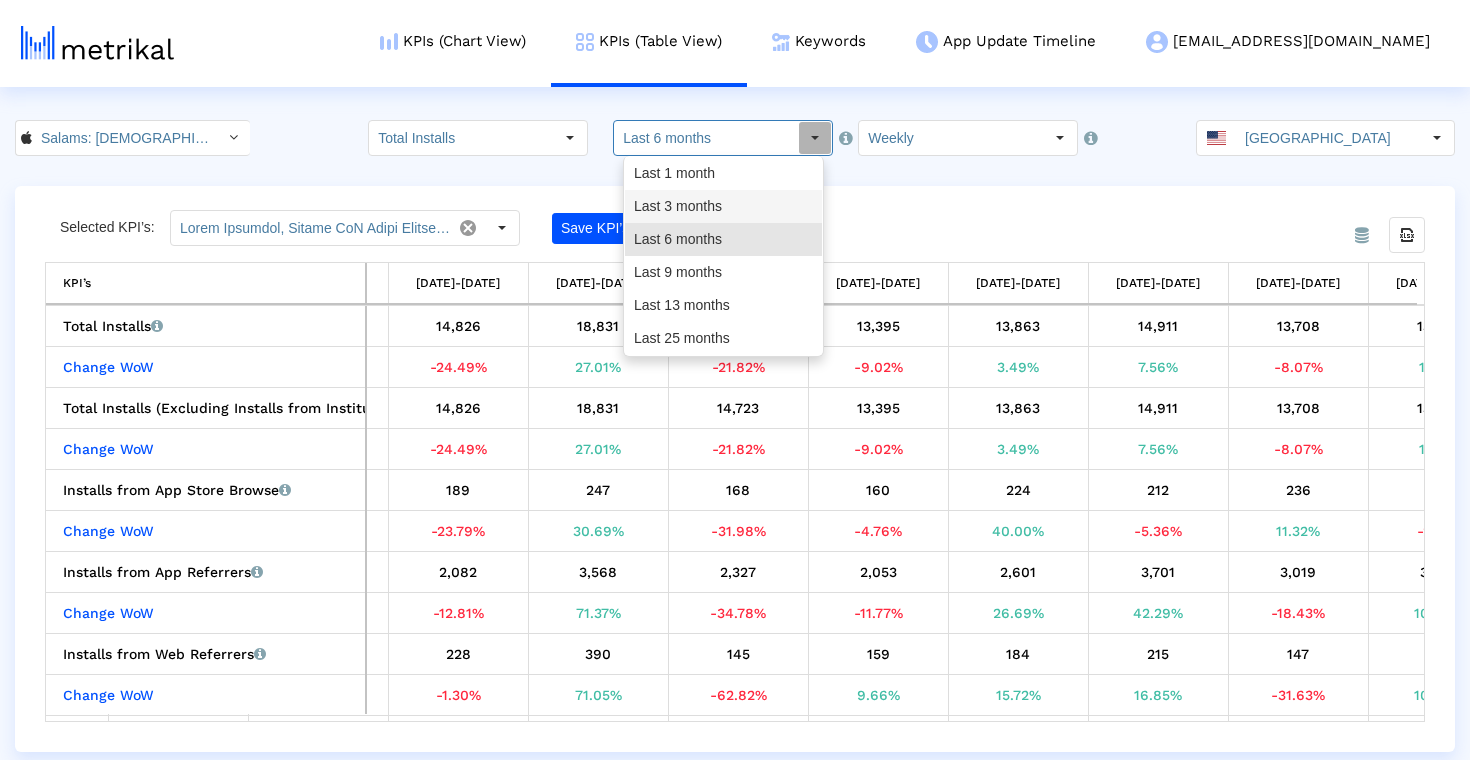 click on "Last 3 months" at bounding box center (723, 206) 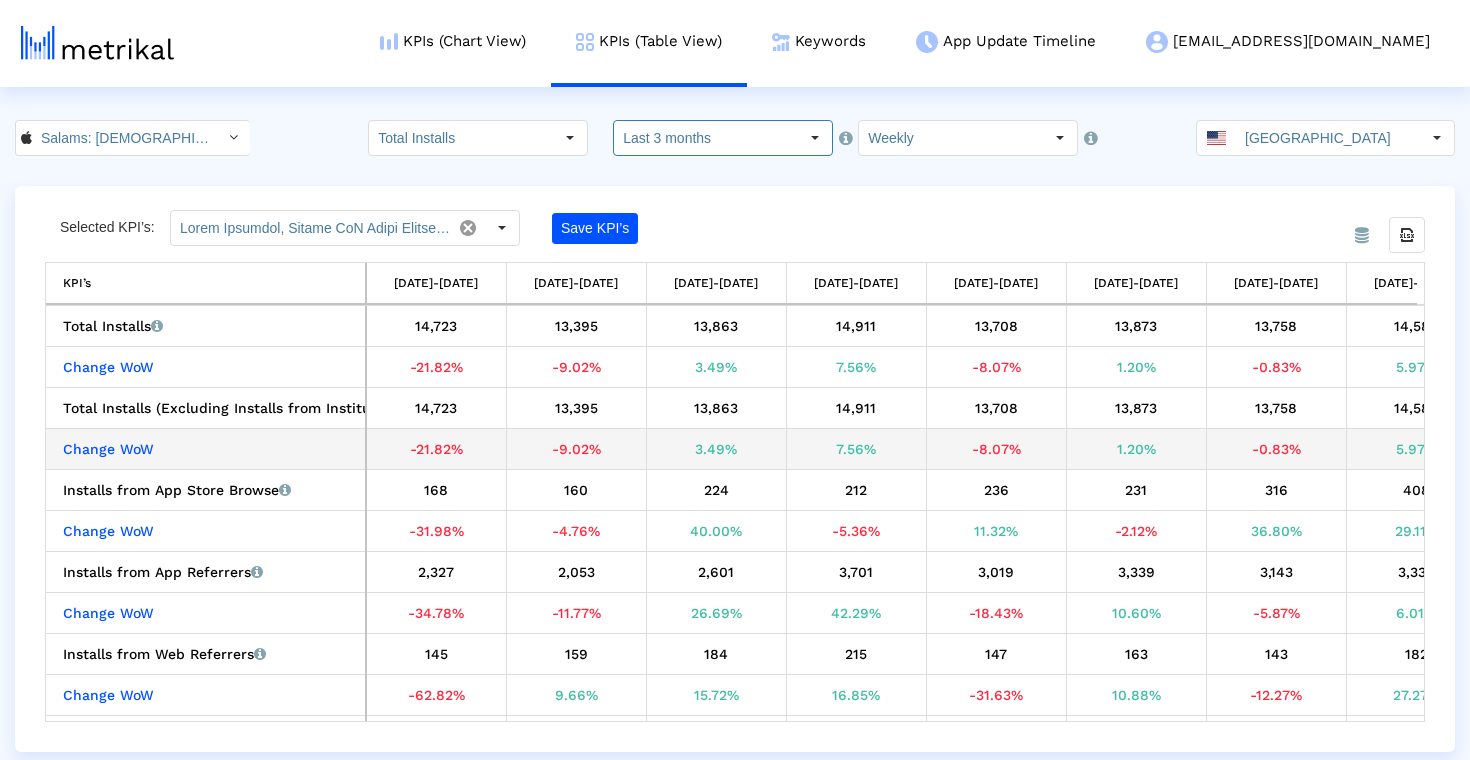 scroll, scrollTop: 0, scrollLeft: 472, axis: horizontal 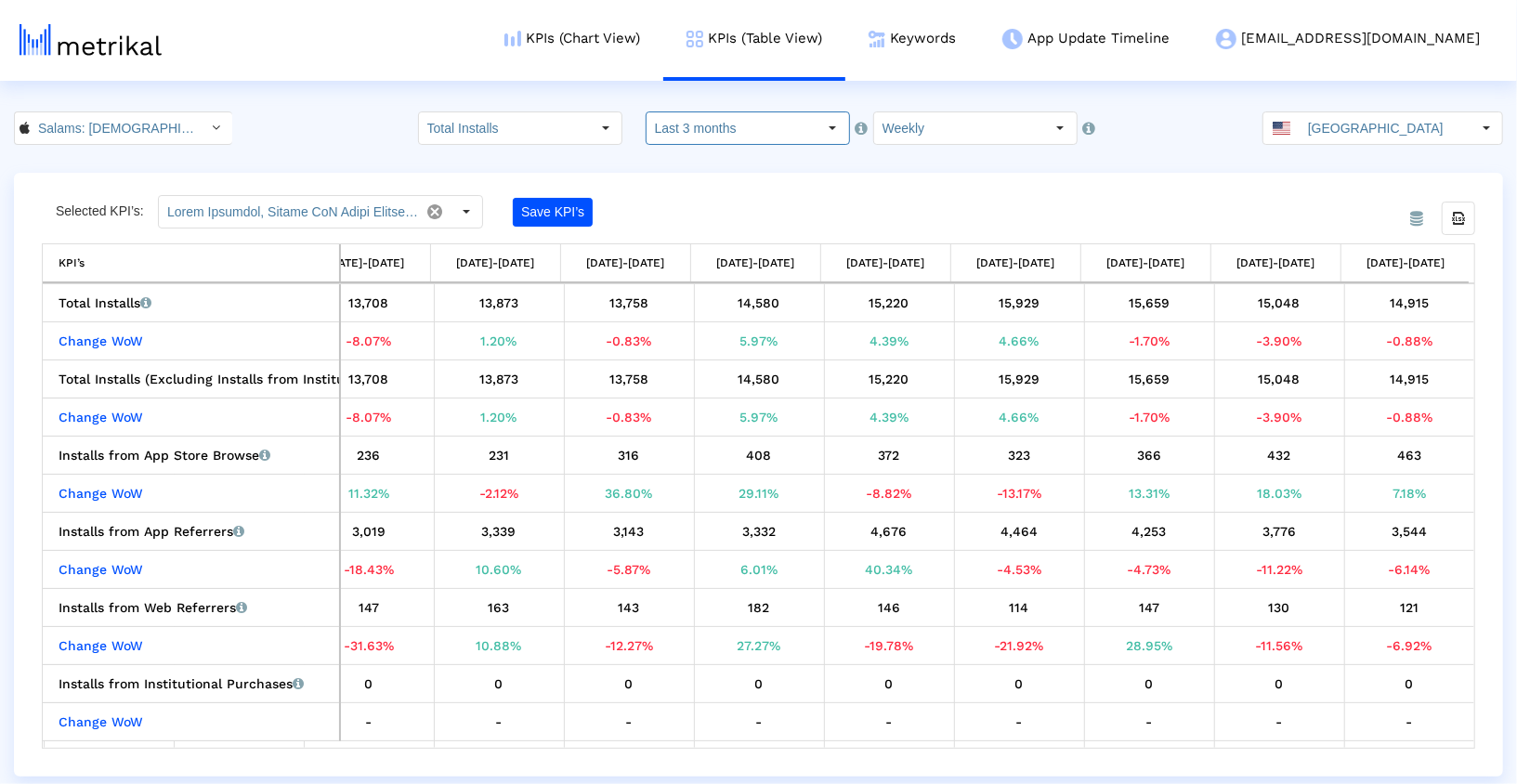 click on "Selected KPI’s: Save KPI’s Export all data KPI’s   KPI’s 04/06/25-04/12/25 04/13/25-04/19/25 04/20/25-04/26/25 04/27/25-05/03/25 05/04/25-05/10/25 05/11/25-05/17/25 05/18/25-05/24/25 05/25/25-05/31/25 06/01/25-06/07/25 06/08/25-06/14/25 06/15/25-06/21/25 06/22/25-06/28/25 06/29/25-07/05/25  Total Installs   Total installs that the app received from all sources, reported by App Store Connect.   14,723   13,395   13,863   14,911   13,708   13,873   13,758   14,580   15,220   15,929   15,659   15,048   14,915   Change WoW   -21.82%    -9.02%    3.49%    7.56%    -8.07%    1.20%    -0.83%    5.97%    4.39%    4.66%    -1.70%    -3.90%    -0.88%    Total Installs (Excluding Installs from Institutional Purchases)   Total installs that the app received from all sources, reported by App Store Connect (excludes Installs from Institutional Purchases)   14,723   13,395   13,863   14,911   13,708   13,873   13,758   14,580   15,220   15,929   15,659   15,048   14,915   Change WoW   -21.82%    -9.02%    3.49%" 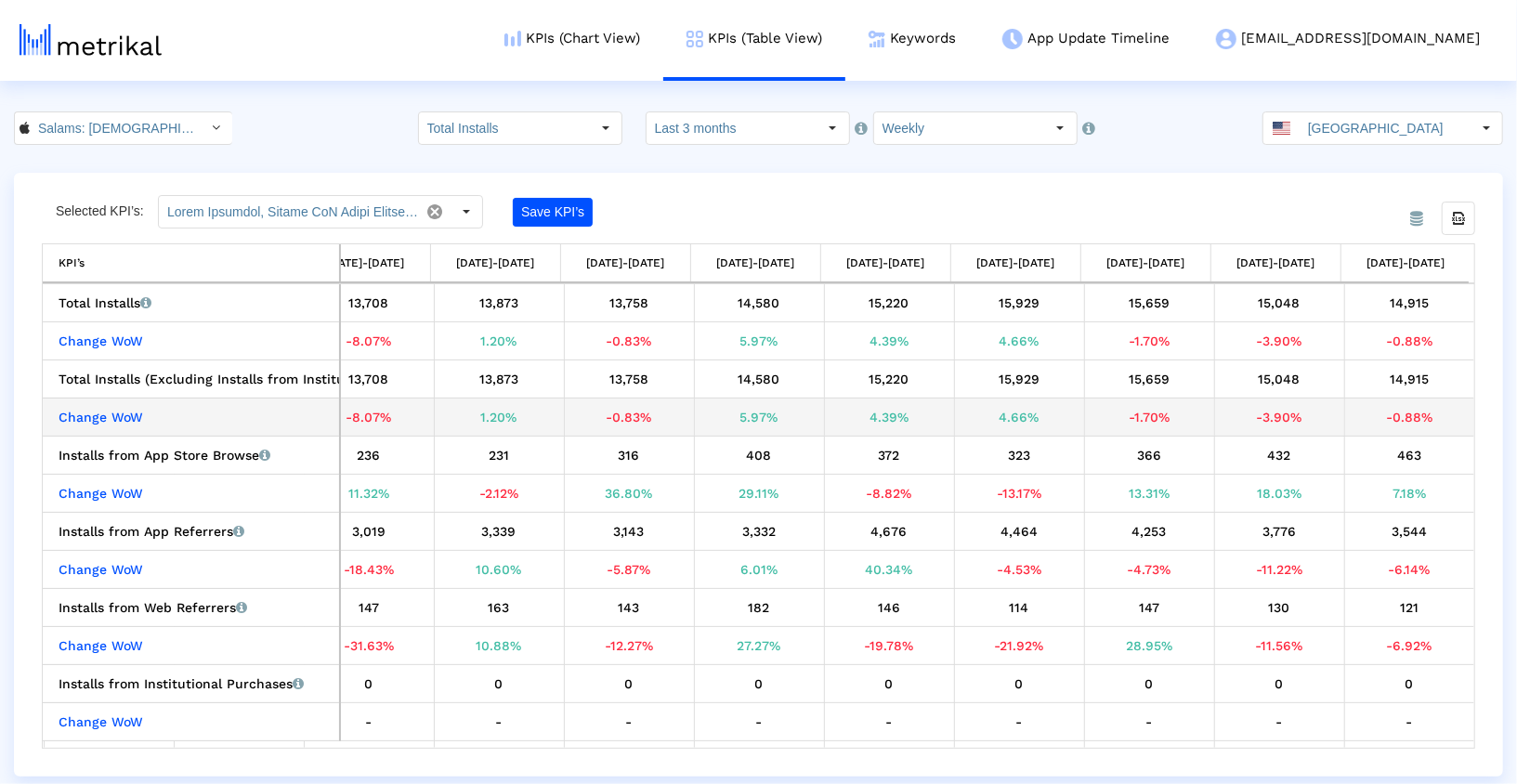 scroll, scrollTop: 12, scrollLeft: 561, axis: both 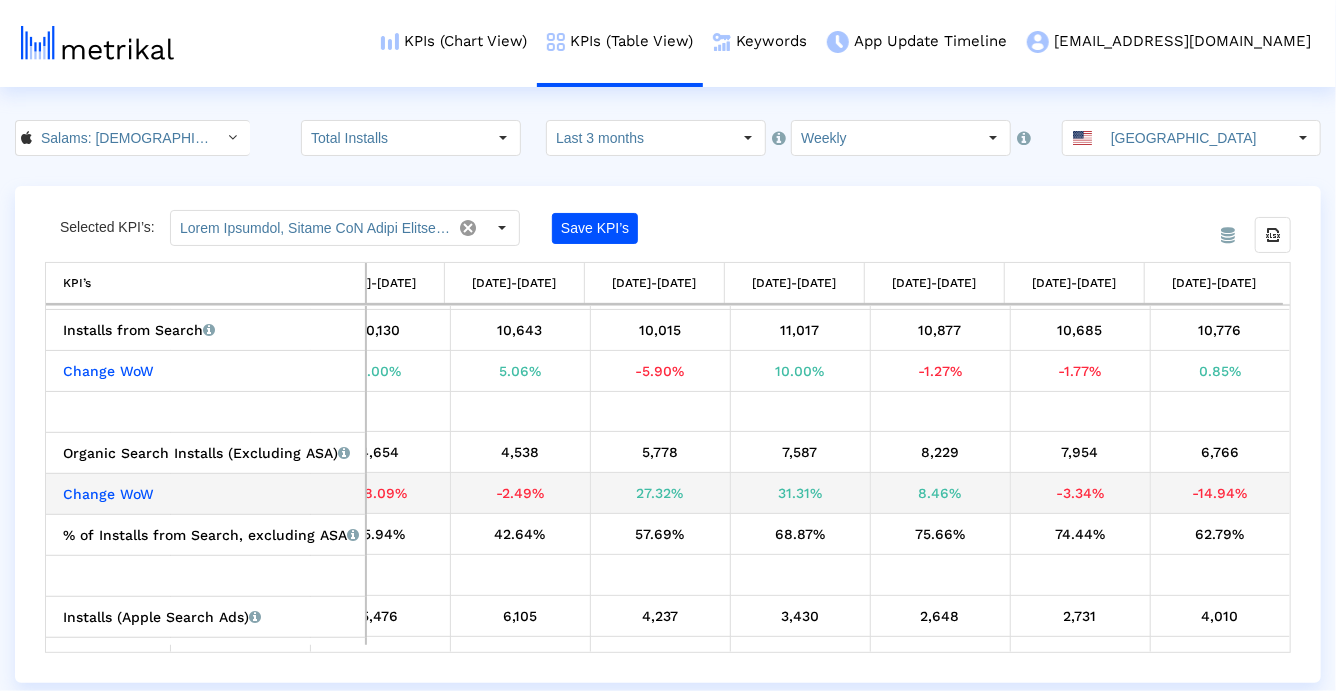click on "-14.94%" at bounding box center [1221, 493] 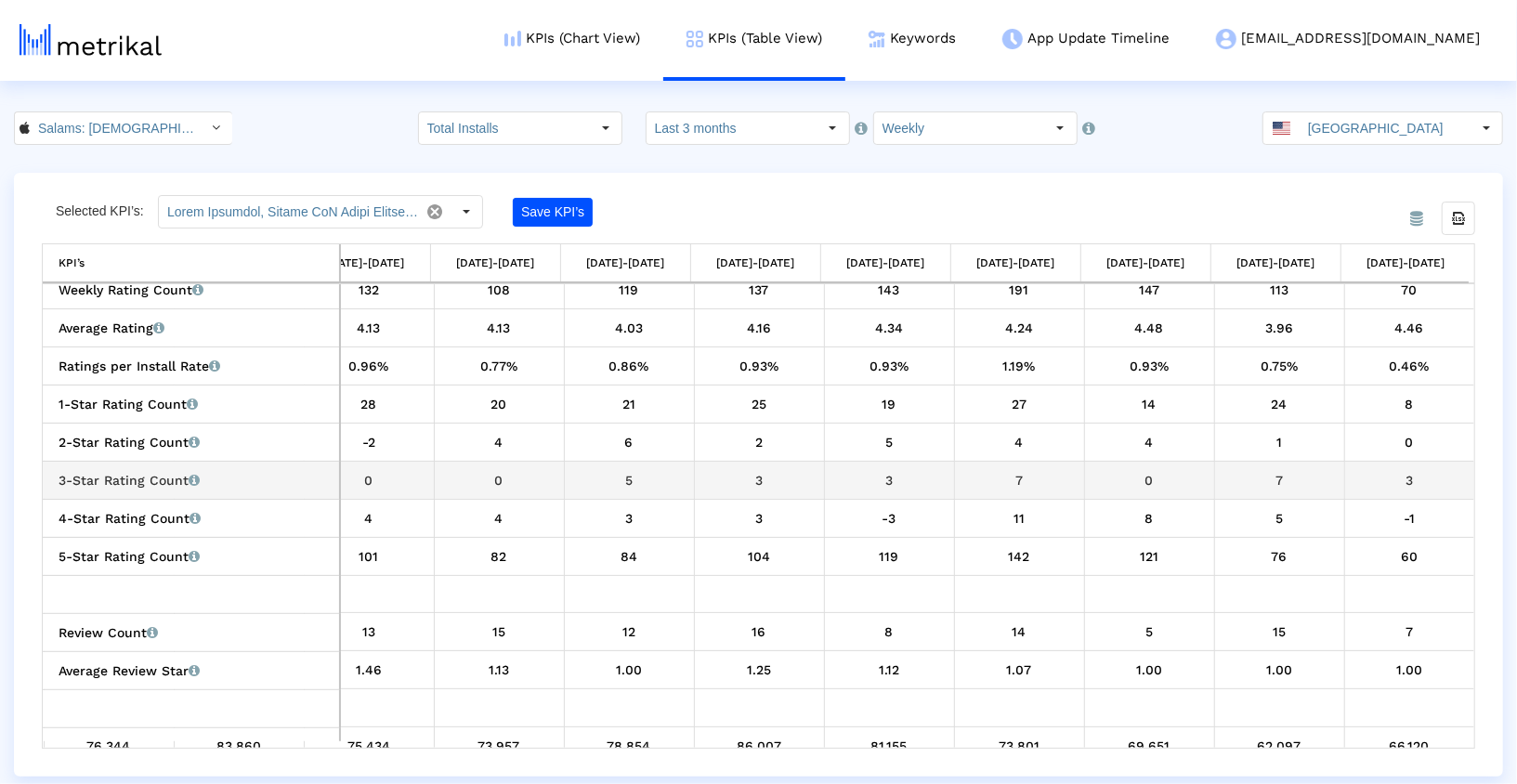 scroll, scrollTop: 1307, scrollLeft: 560, axis: both 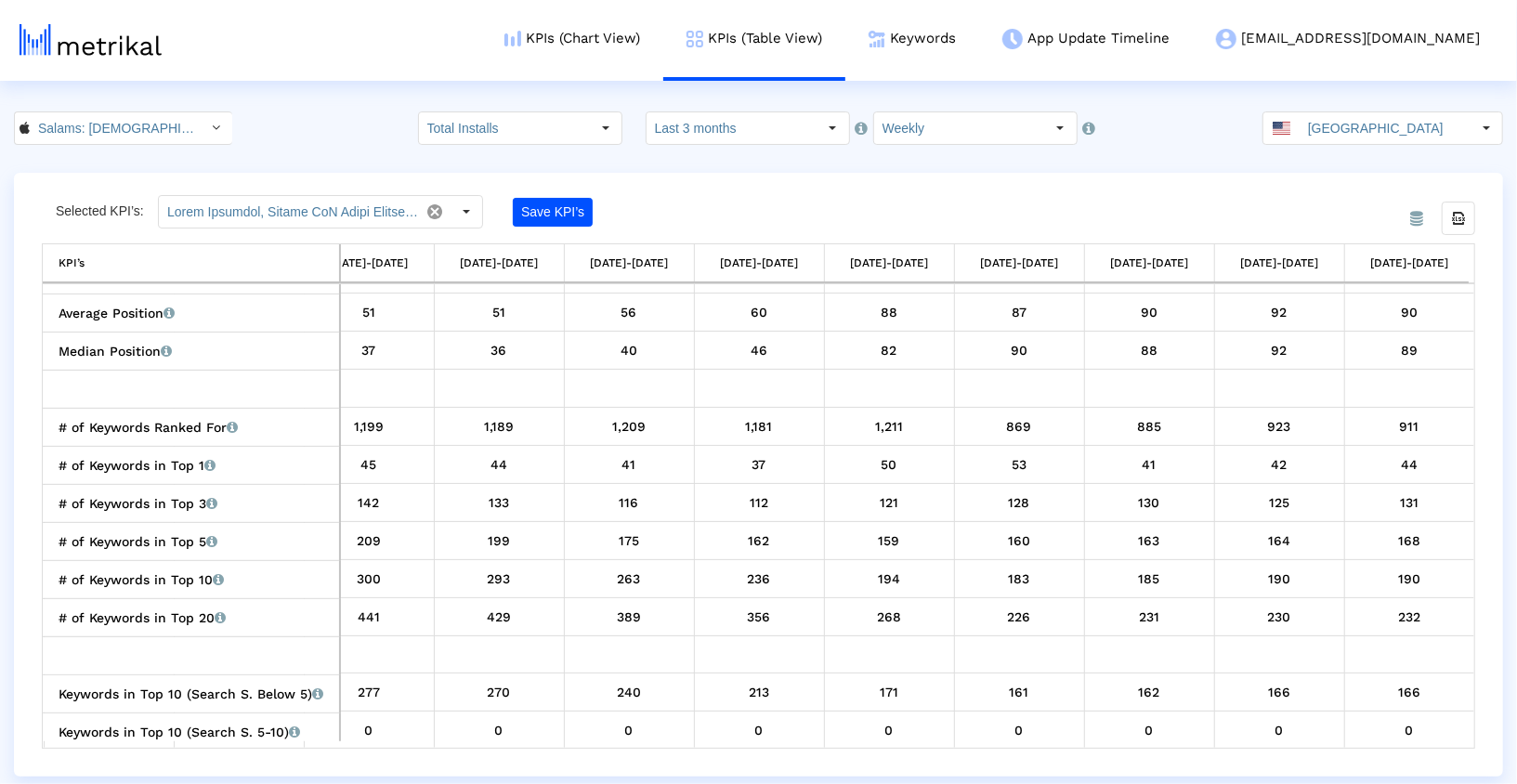 click on "KPIs (Chart View)  KPIs (Table View)  Keywords   App Update Timeline  salams@shyftup.com   Keyword Manager  Customer Settings  Admin  Documentation  Logout Salams: Halal Muslim Dating < 965359176 > Total Installs  Select how far back from today you would like to view the data below.  Last 3 months Pull down to refresh... Release to refresh... Refreshing... Last 1 month Last 3 months Last 6 months Last 9 months Last 13 months Last 25 months Loading...  Select how would like to group the data below.  Weekly United States  From Database Selected KPI’s: Save KPI’s Export all data KPI’s   KPI’s 04/06/25-04/12/25 04/13/25-04/19/25 04/20/25-04/26/25 04/27/25-05/03/25 05/04/25-05/10/25 05/11/25-05/17/25 05/18/25-05/24/25 05/25/25-05/31/25 06/01/25-06/07/25 06/08/25-06/14/25 06/15/25-06/21/25 06/22/25-06/28/25 06/29/25-07/05/25                                            Average Position   Average position of the keywords that the app currently ranks for.   52   50   49   49   51   51   56   60   88   87" at bounding box center (758, 388) 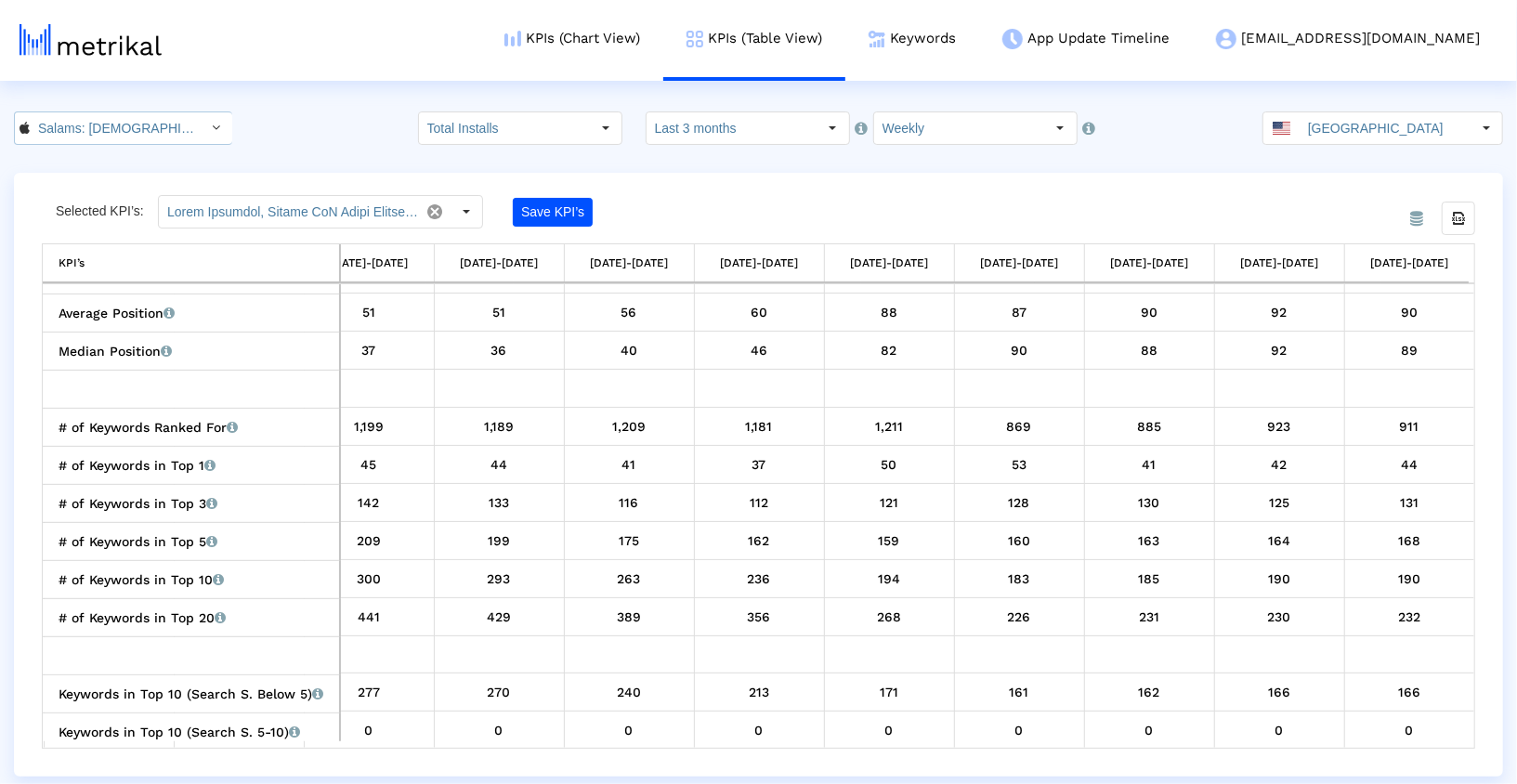click on "Salams: Halal Muslim Dating < 965359176 >" 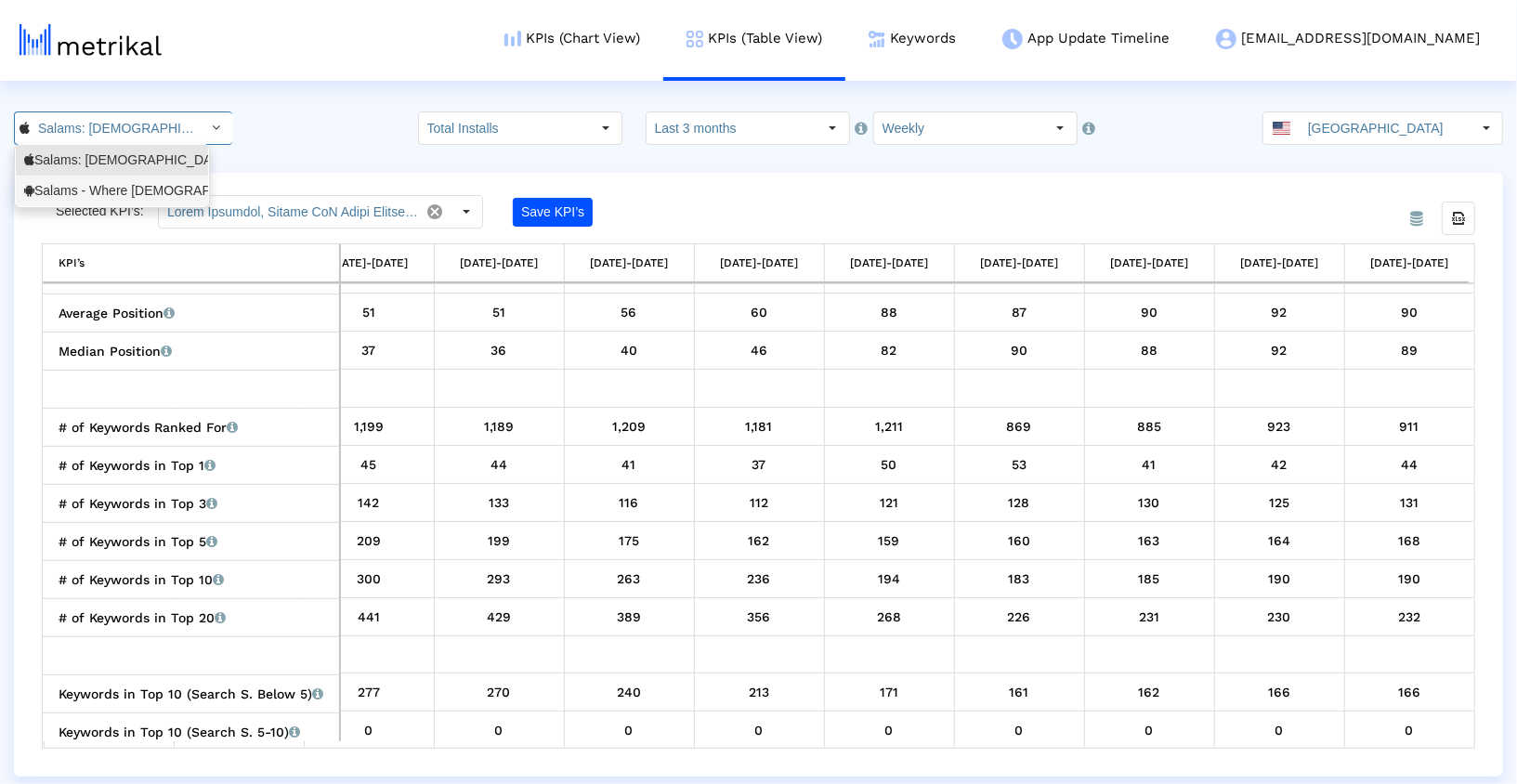 click on "Salams - Where Muslims Meet <com.minderapps.minder>" at bounding box center (111, 190) 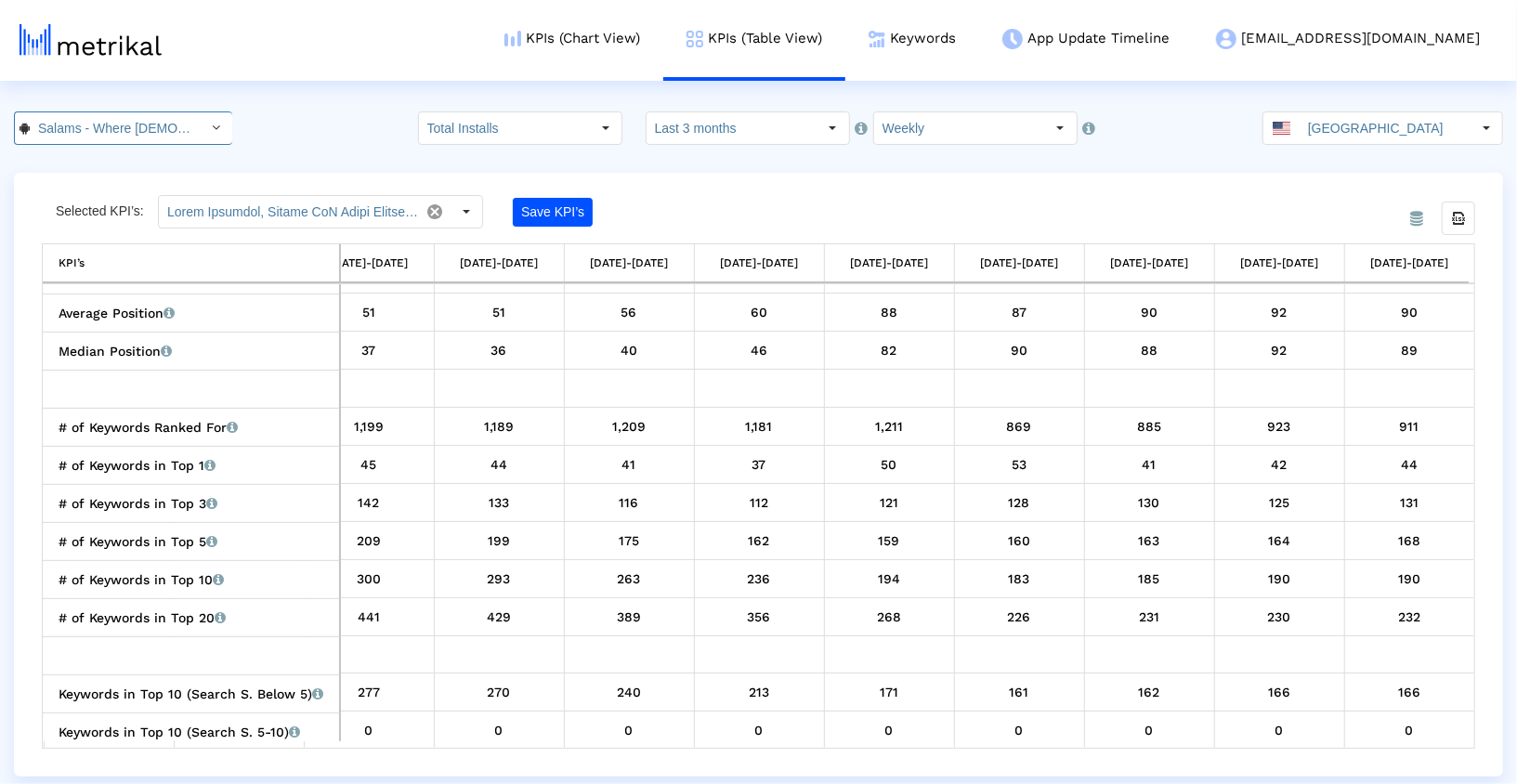 scroll, scrollTop: 0, scrollLeft: 210, axis: horizontal 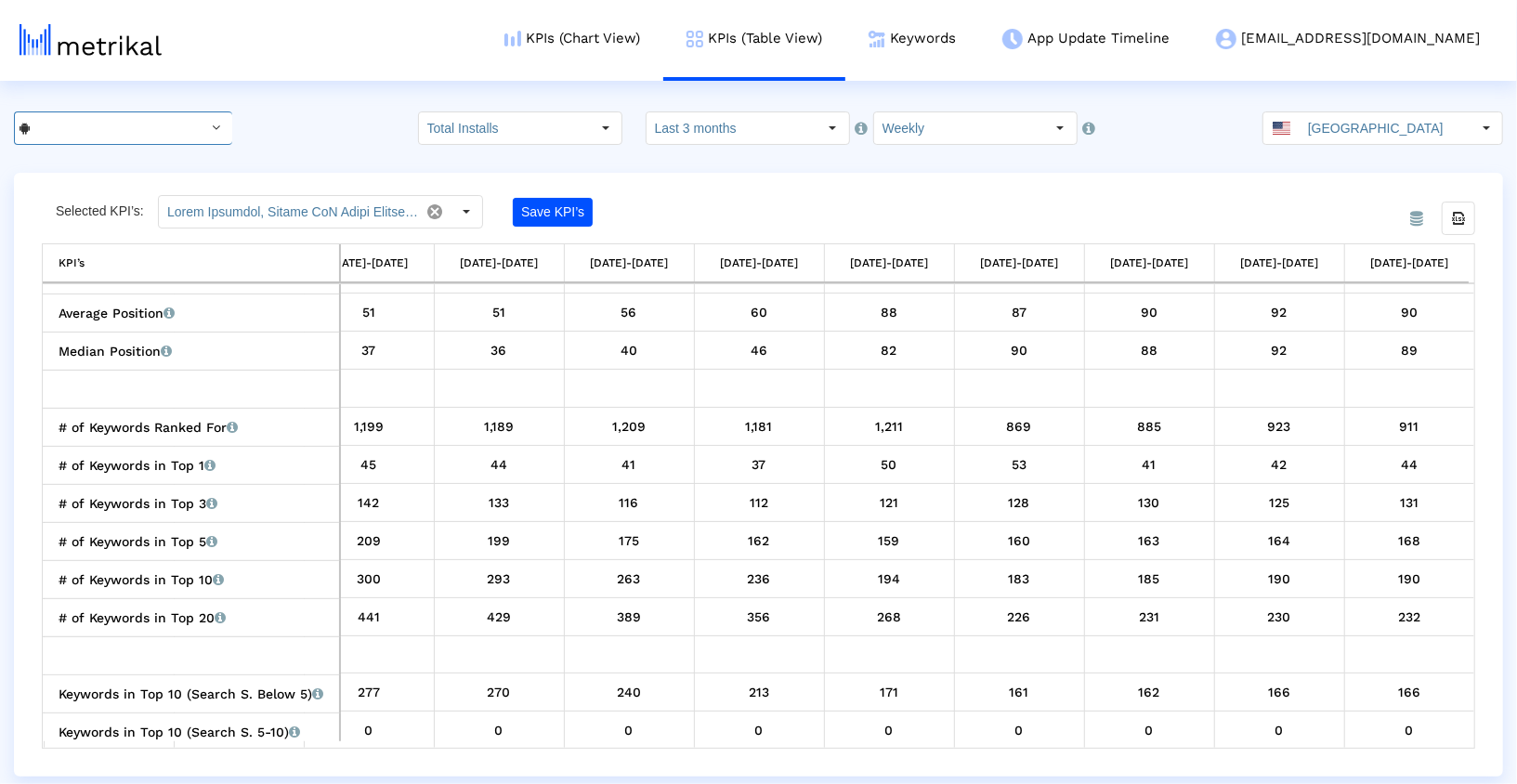 click 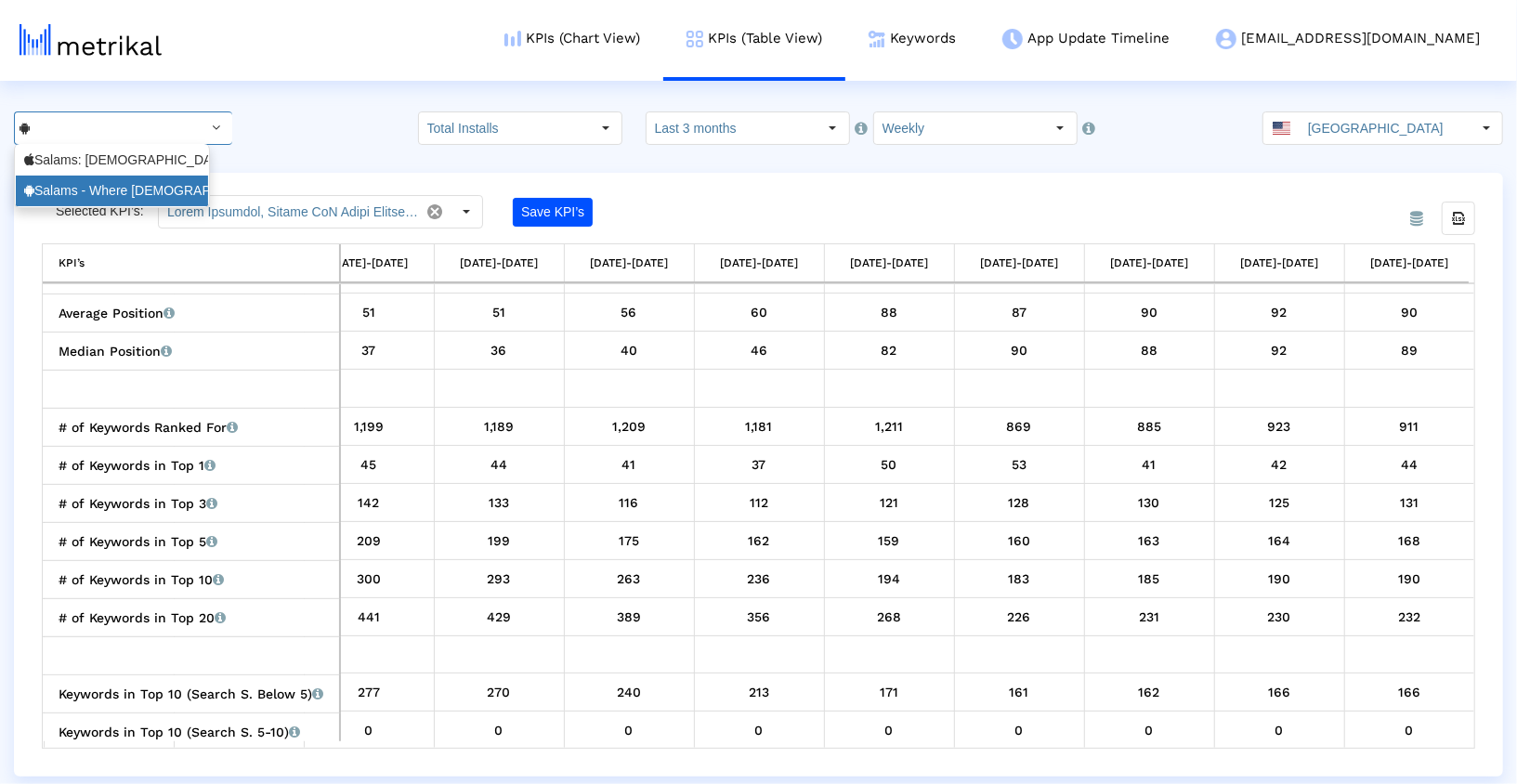 click on "Salams - Where Muslims Meet <com.minderapps.minder>" at bounding box center [111, 190] 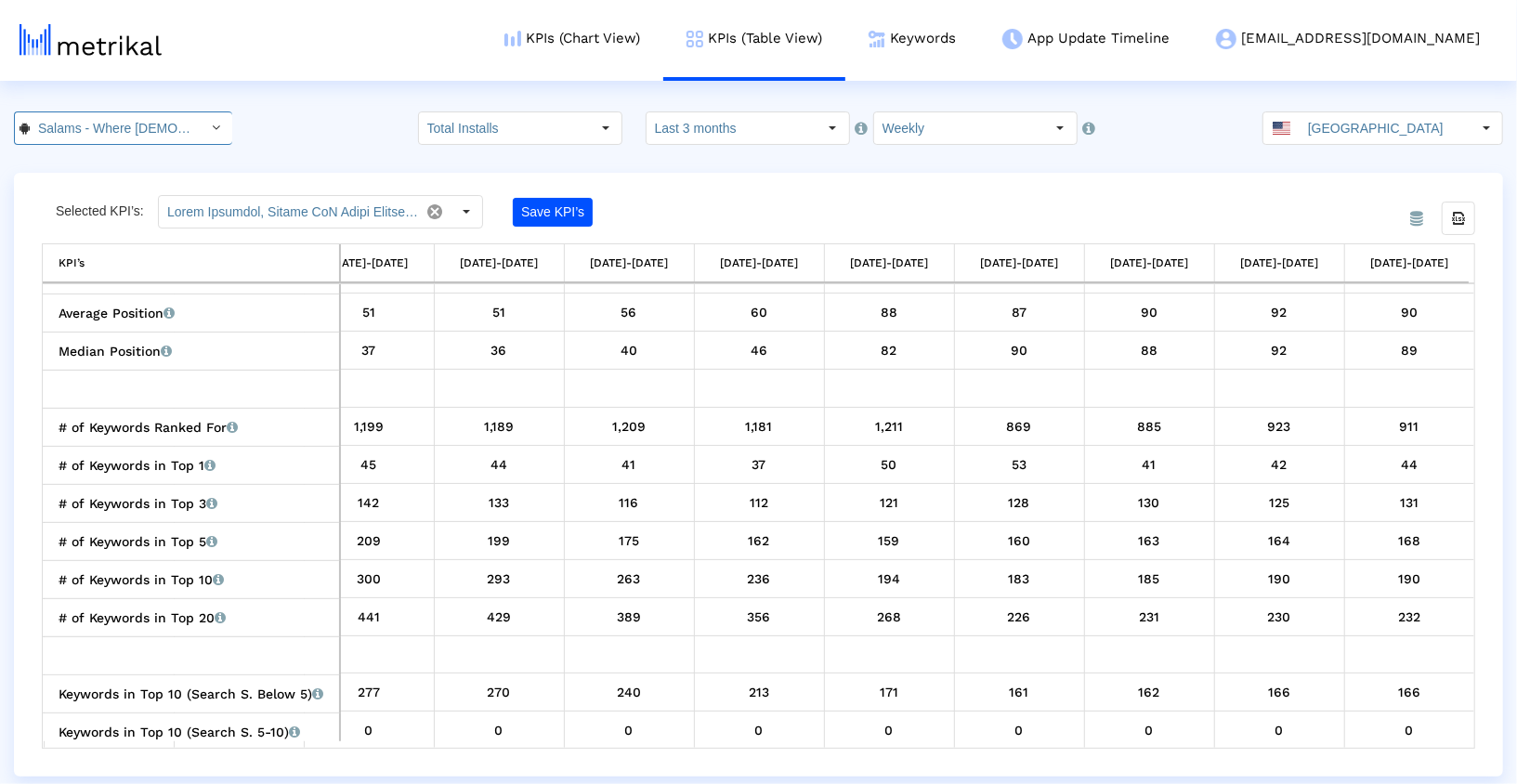scroll, scrollTop: 0, scrollLeft: 210, axis: horizontal 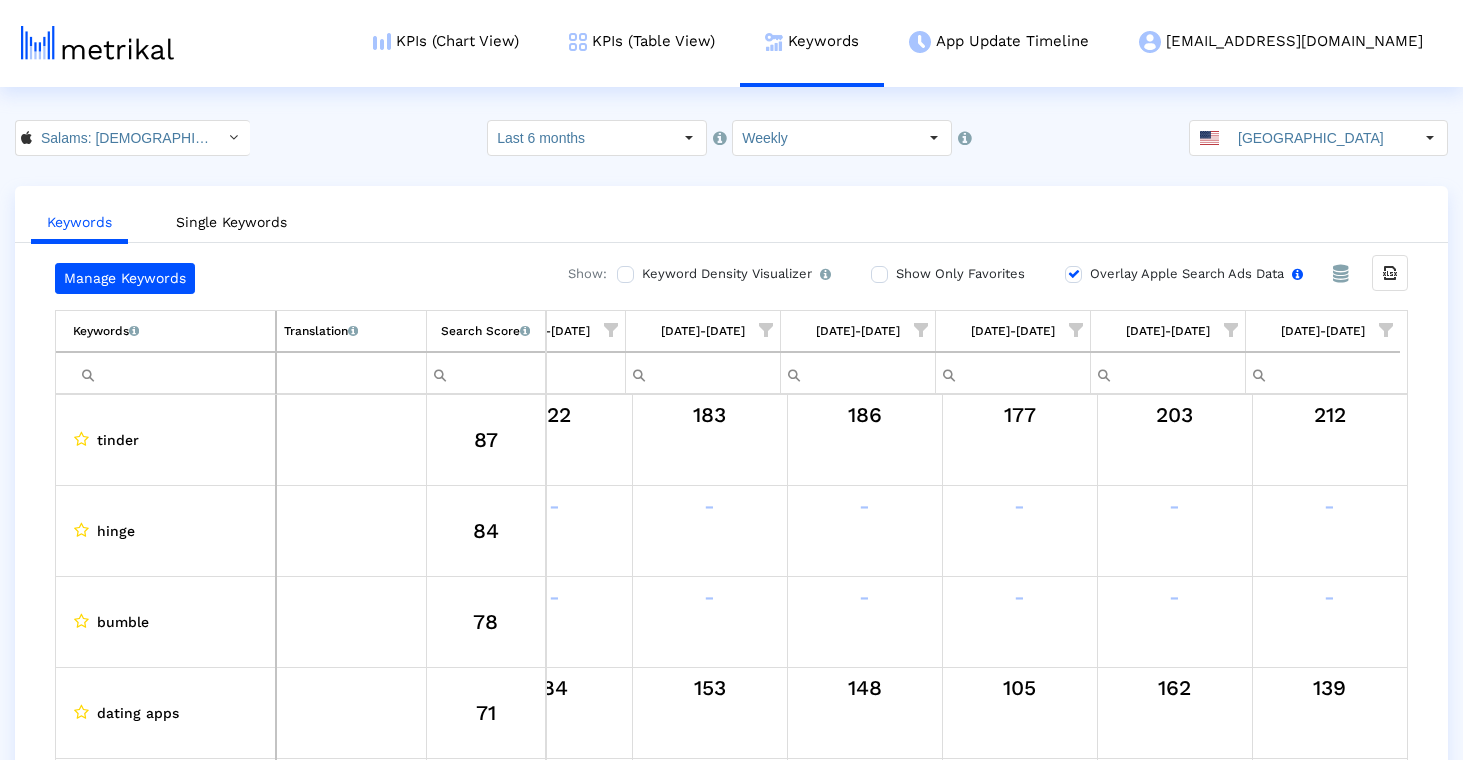 click on "Overlay Apple Search Ads Data   Turn this on to view Apple Search Ads metrics (installs, cost, CPI) side by side with organic rankings." at bounding box center [1194, 274] 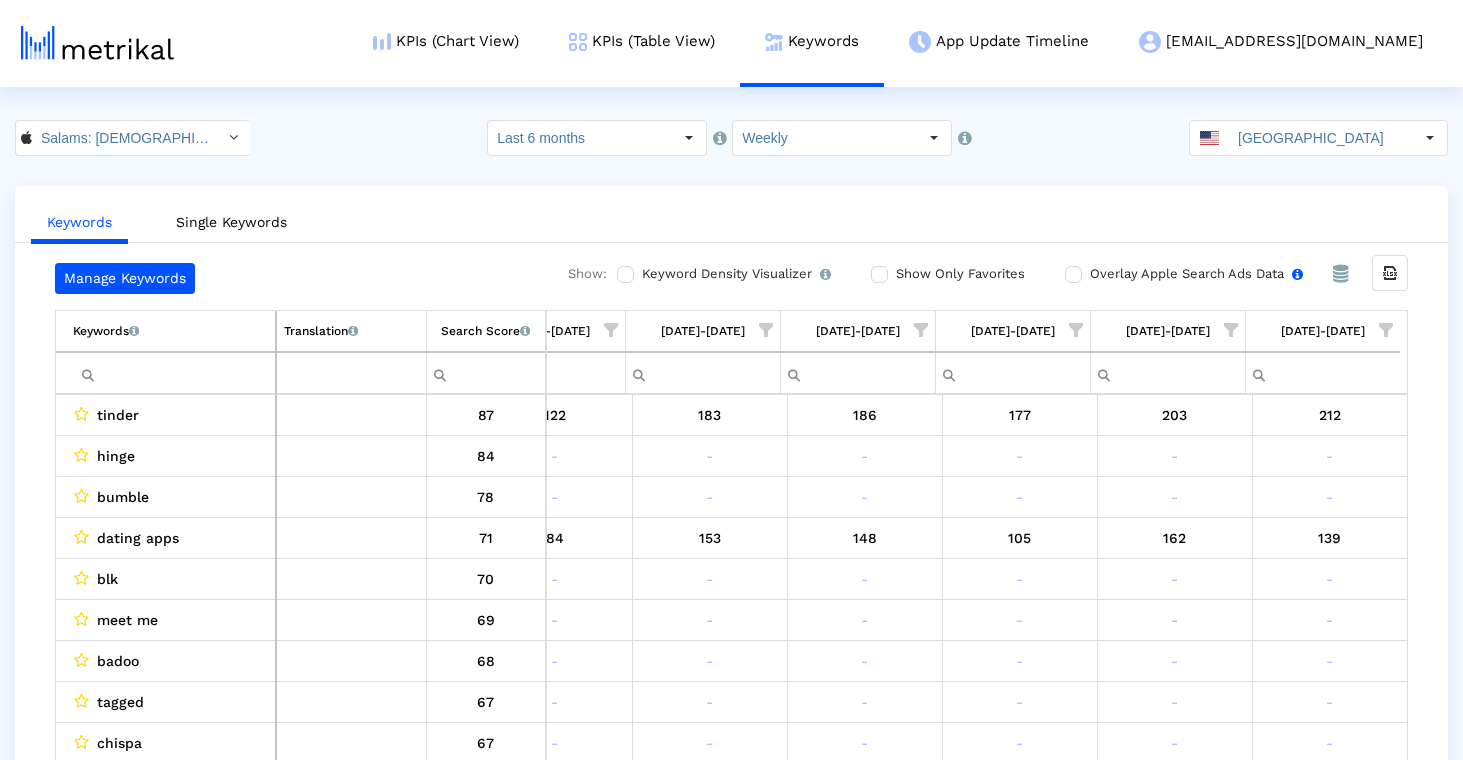 click on "Overlay Apple Search Ads Data   Turn this on to view Apple Search Ads metrics (installs, cost, CPI) side by side with organic rankings." at bounding box center [1071, 274] 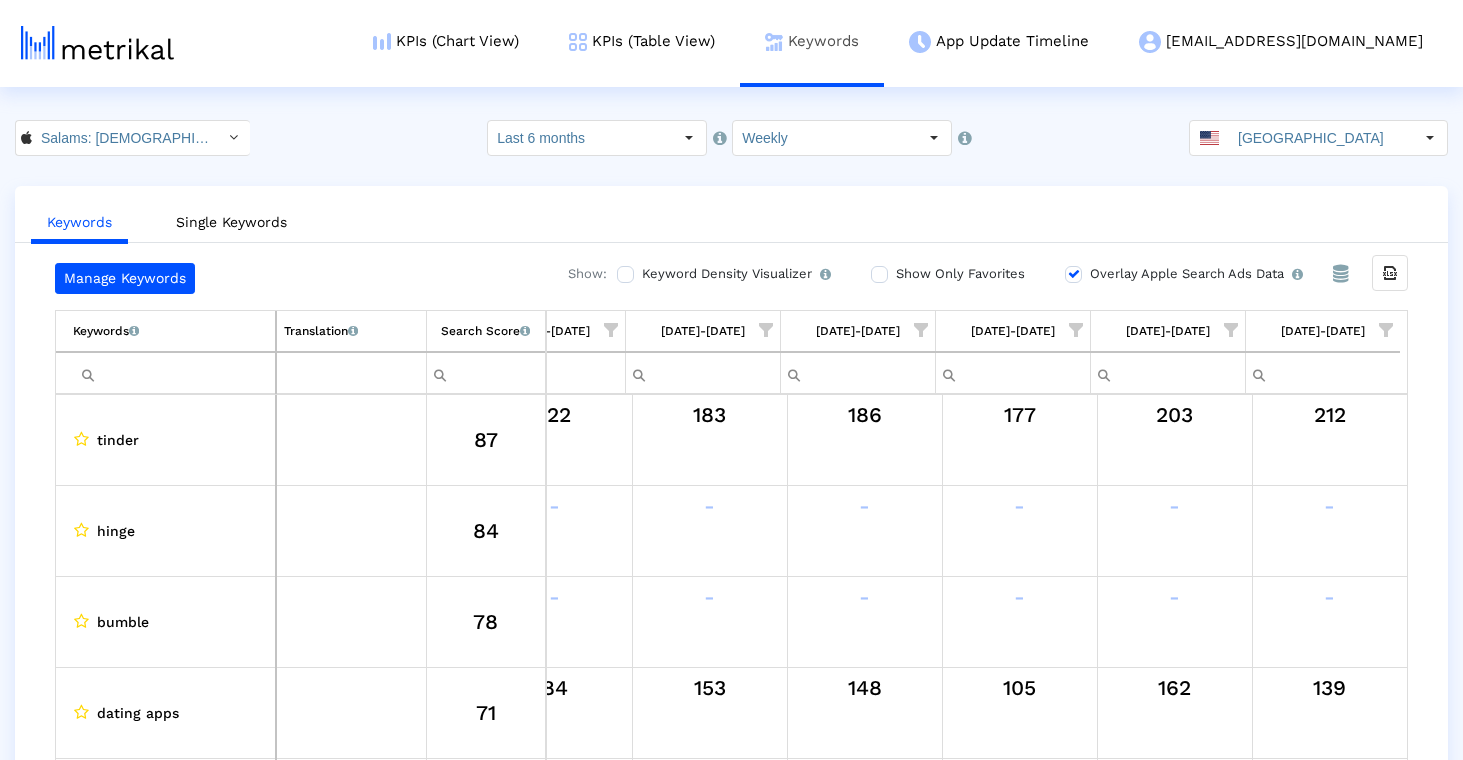 click on "Keywords" at bounding box center [812, 41] 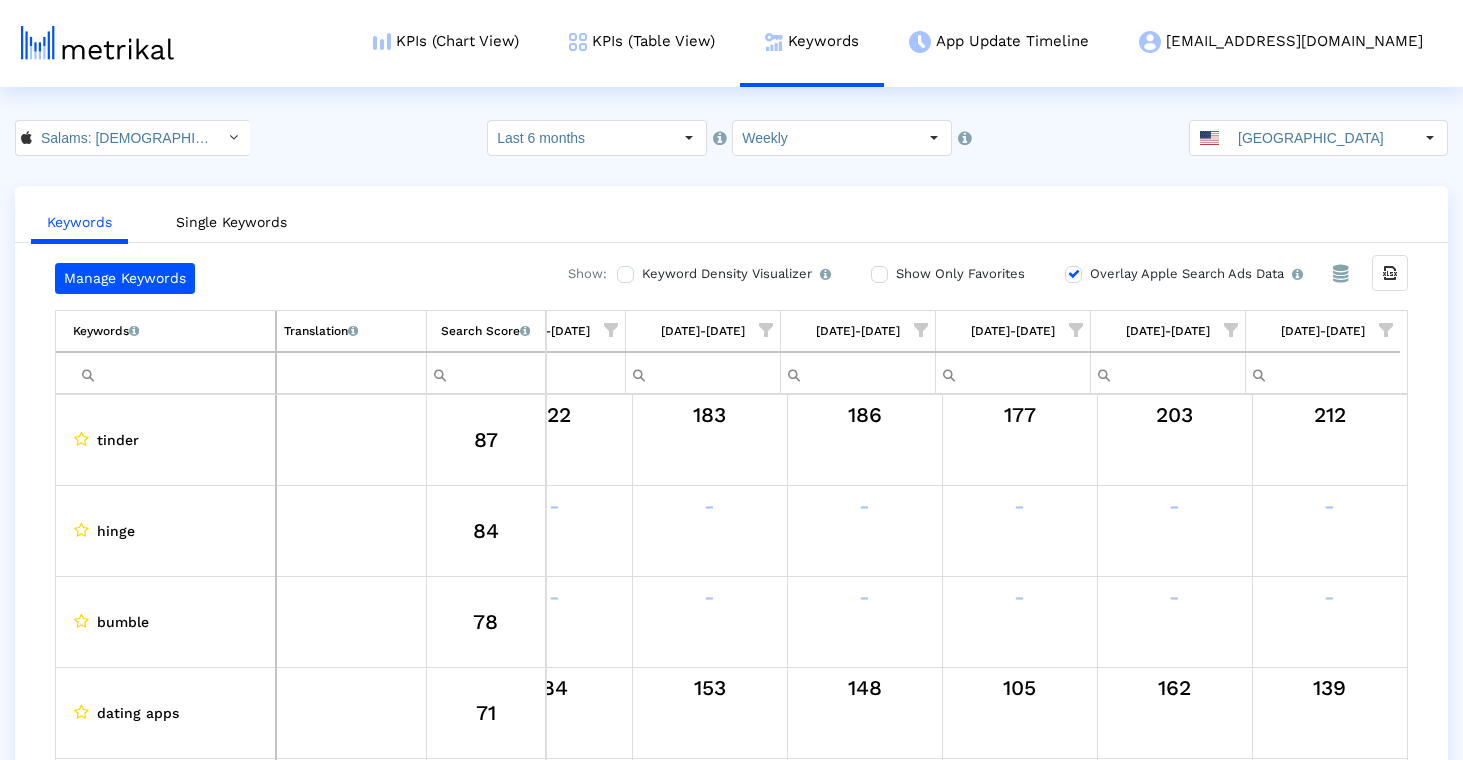 click at bounding box center [174, 373] 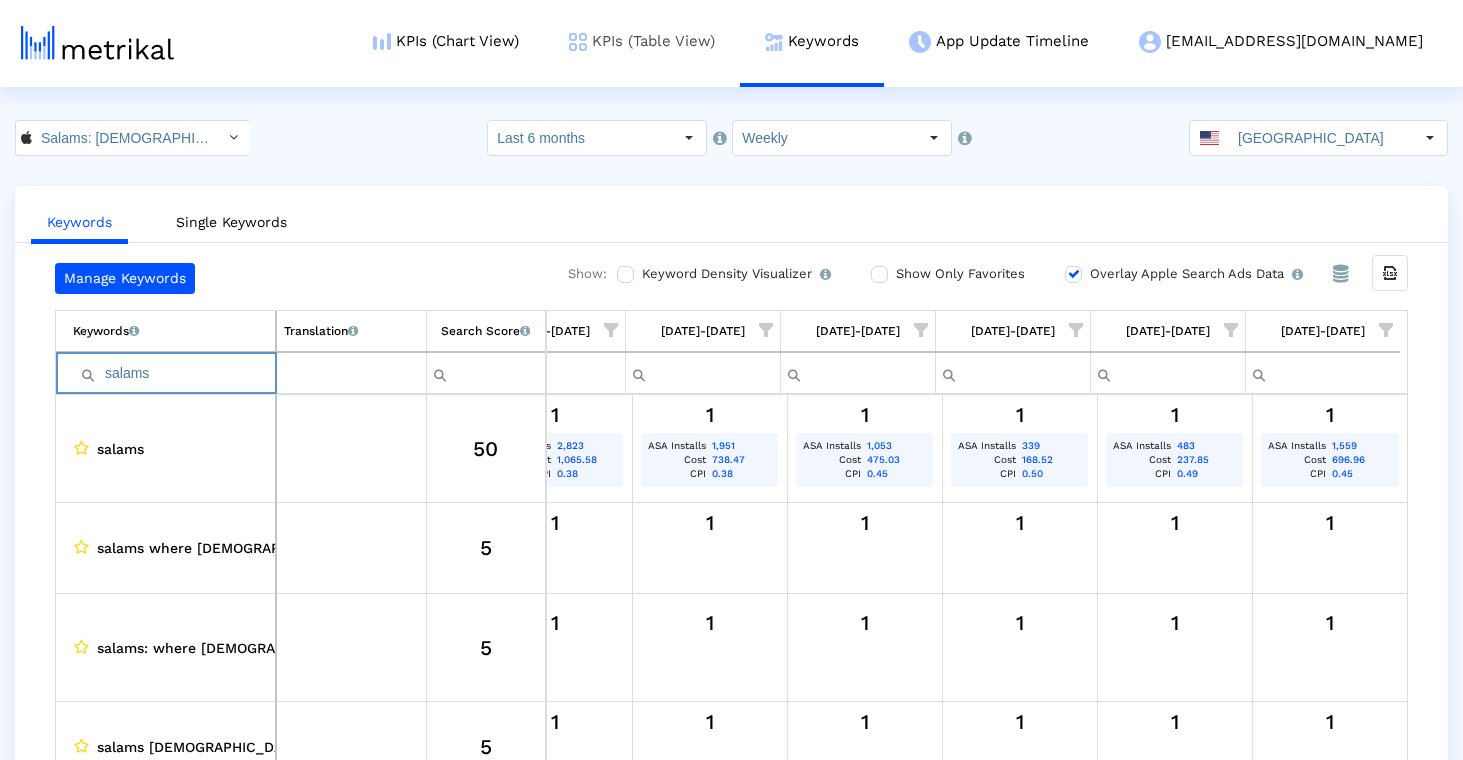 type on "salams" 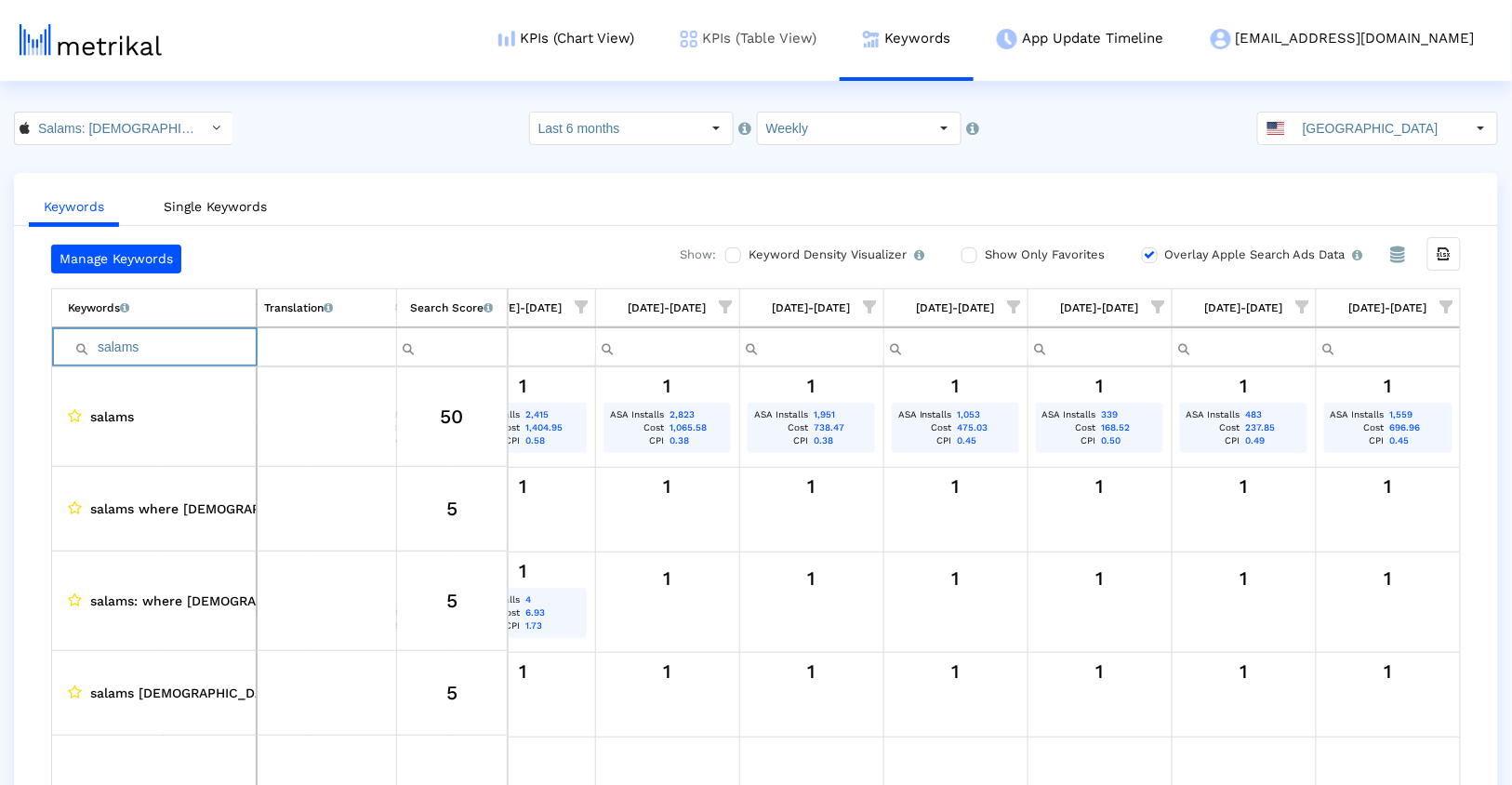 scroll, scrollTop: 0, scrollLeft: 2361, axis: horizontal 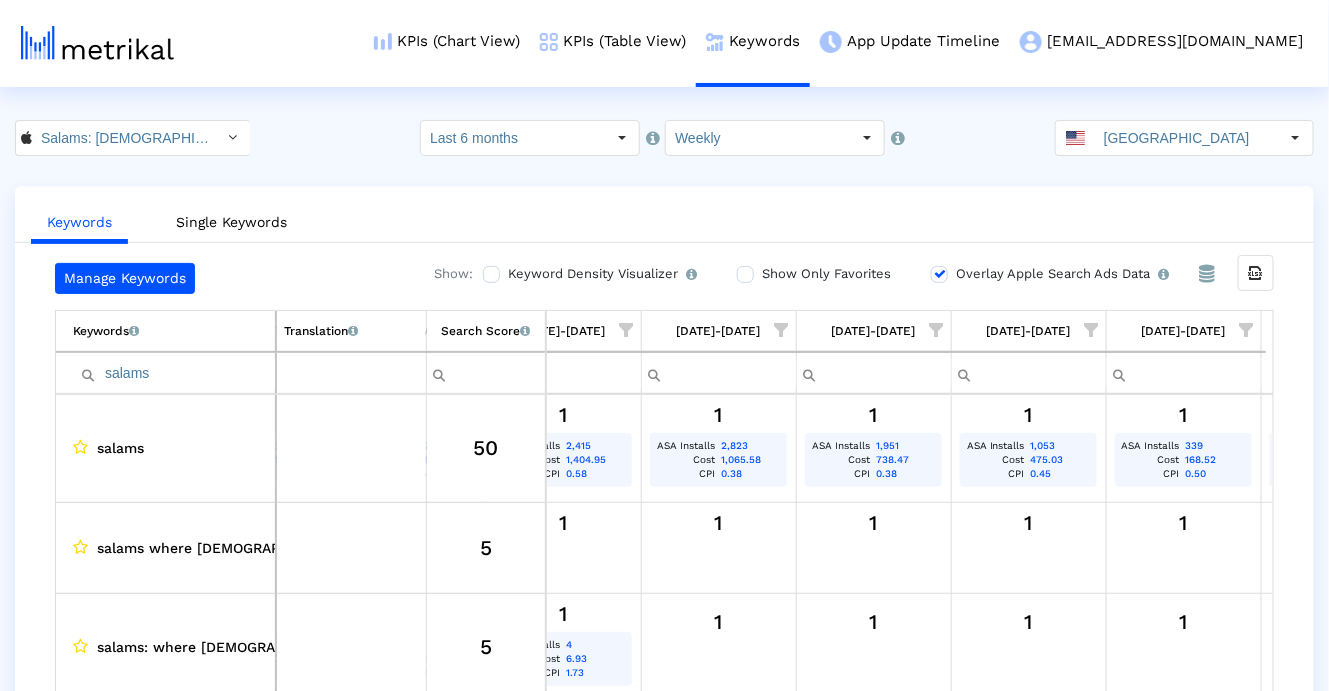 click on "Keywords   Single Keywords" 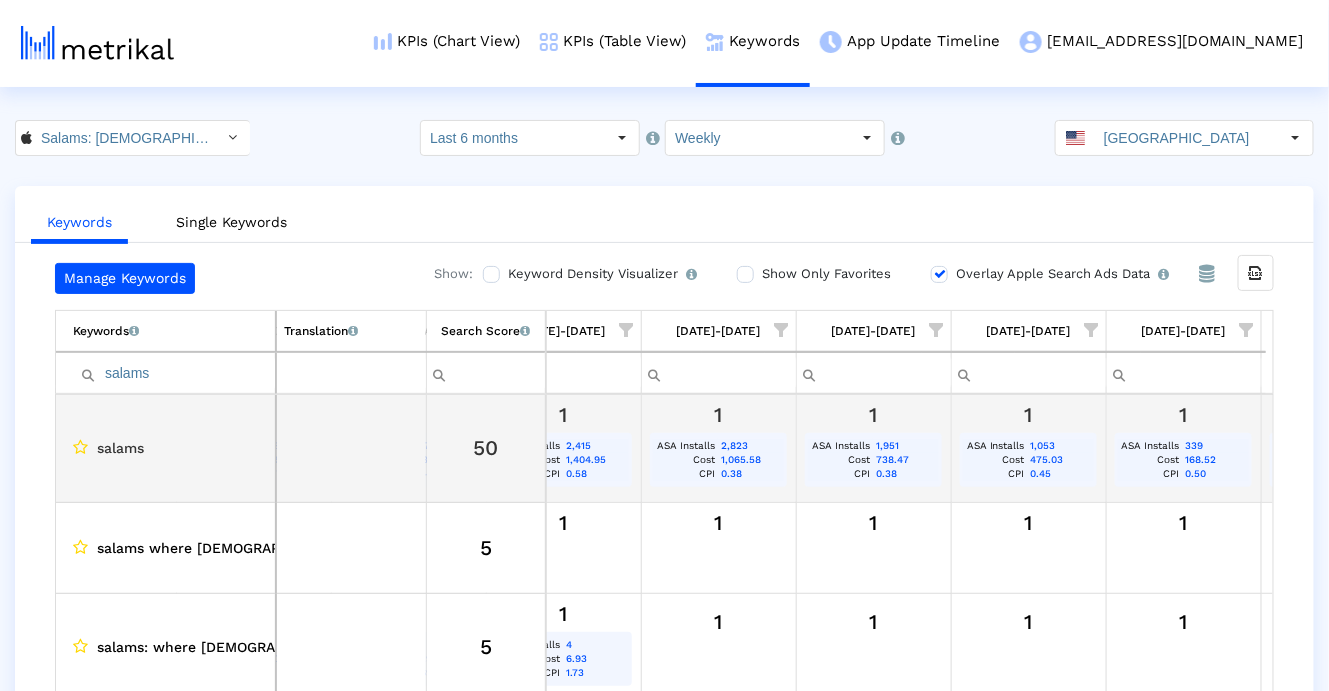 scroll, scrollTop: 0, scrollLeft: 2844, axis: horizontal 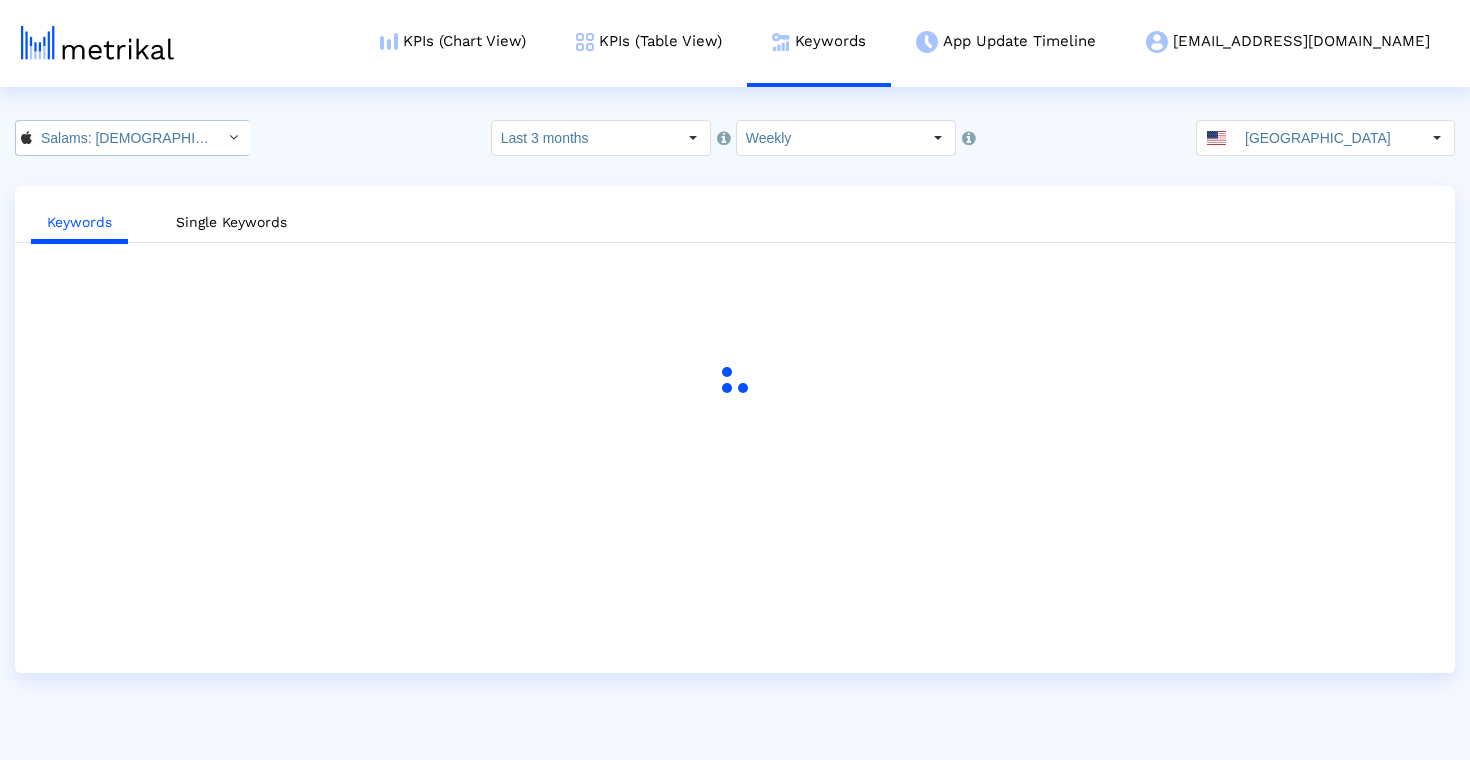 click on "Salams: [DEMOGRAPHIC_DATA] [DEMOGRAPHIC_DATA] Dating < 965359176 >" 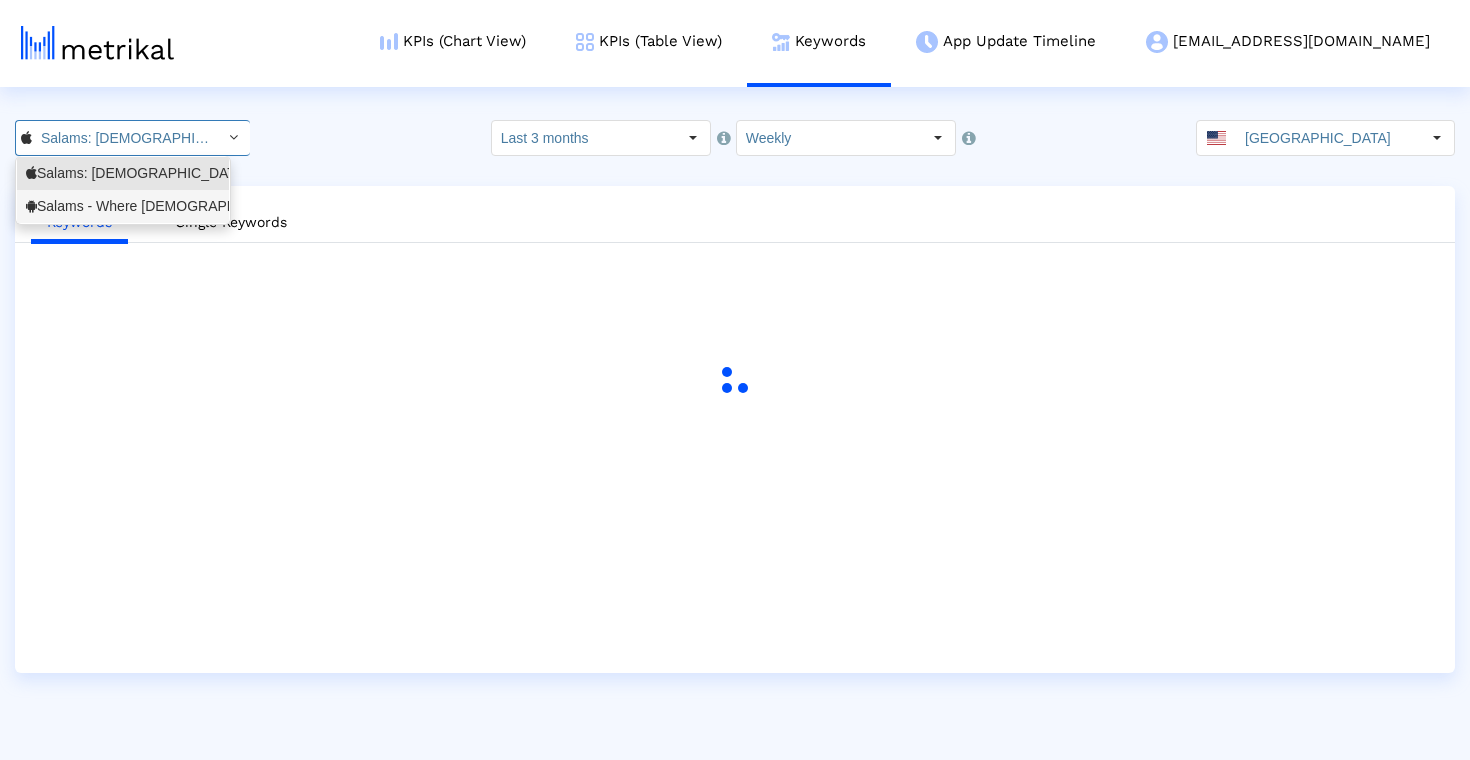 click on "Salams - Where [DEMOGRAPHIC_DATA] Meet <com.minderapps.minder>" at bounding box center (123, 206) 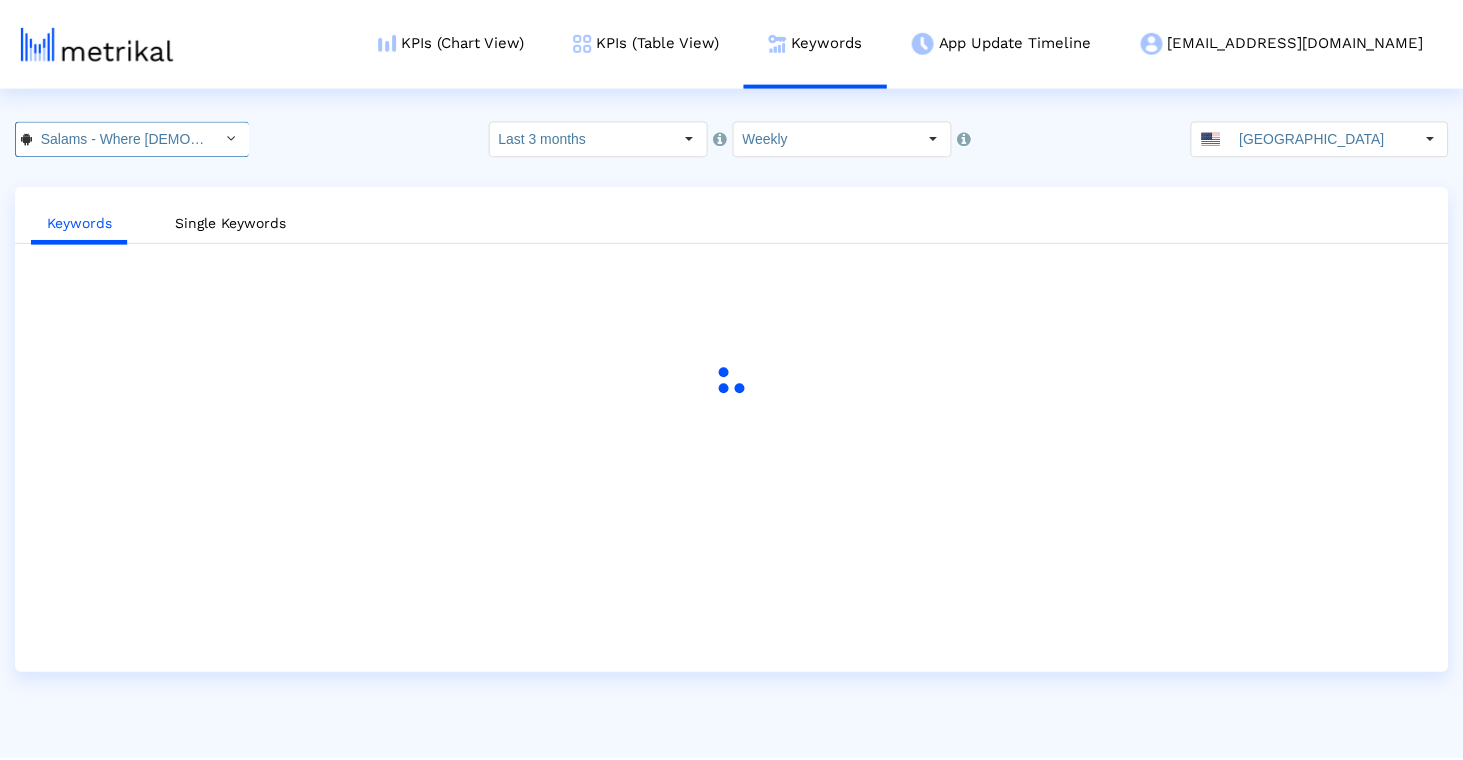 scroll, scrollTop: 0, scrollLeft: 222, axis: horizontal 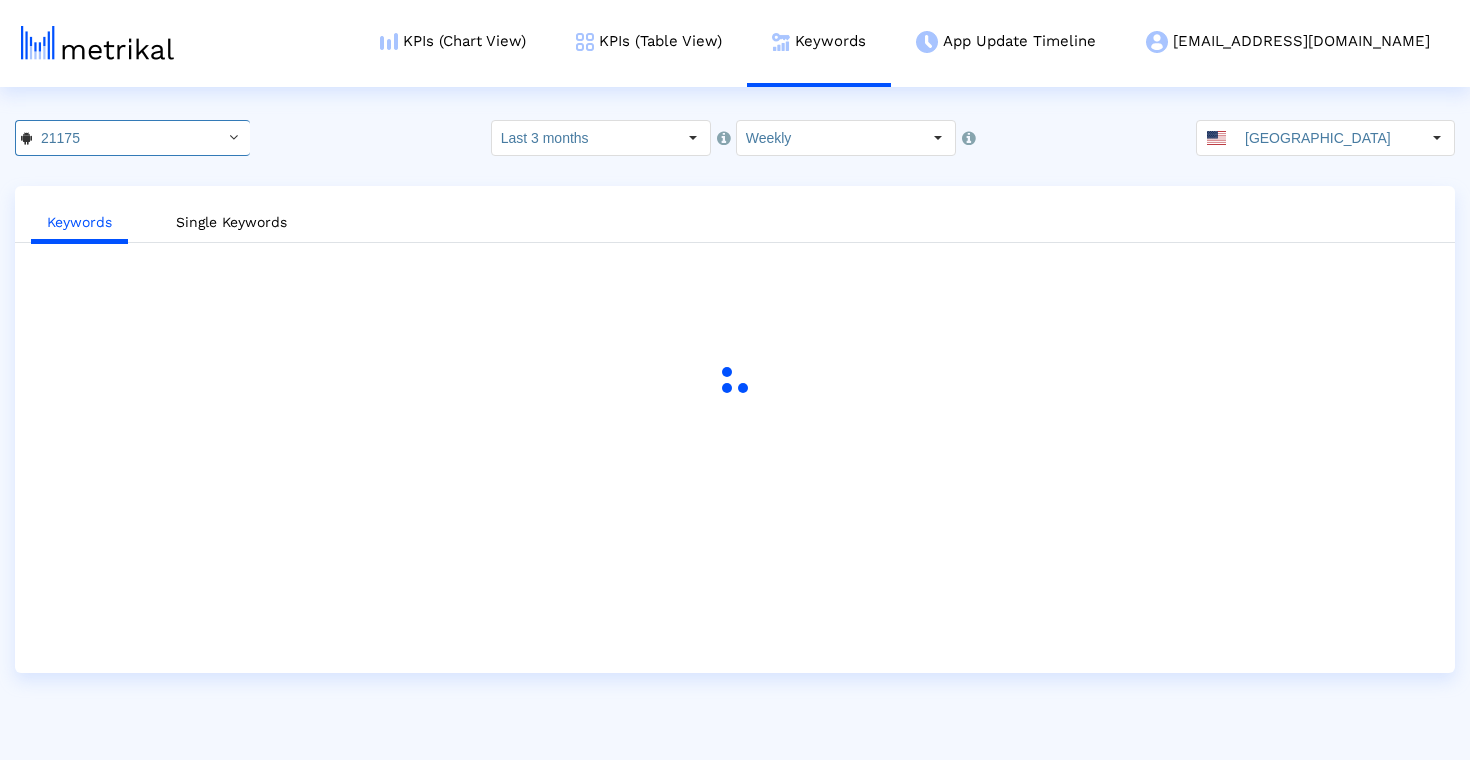 click on "21175 Pull down to refresh... Release to refresh... Refreshing...  Salams: Halal [DEMOGRAPHIC_DATA] Dating <965359176>   Salams - Where [DEMOGRAPHIC_DATA] Meet <com.minderapps.minder>  Loading...  Select how far back from [DATE] you would like to view the data below.  Last 3 months  Select how would like to group the data below.  Weekly [GEOGRAPHIC_DATA]  Keywords   Single Keywords" 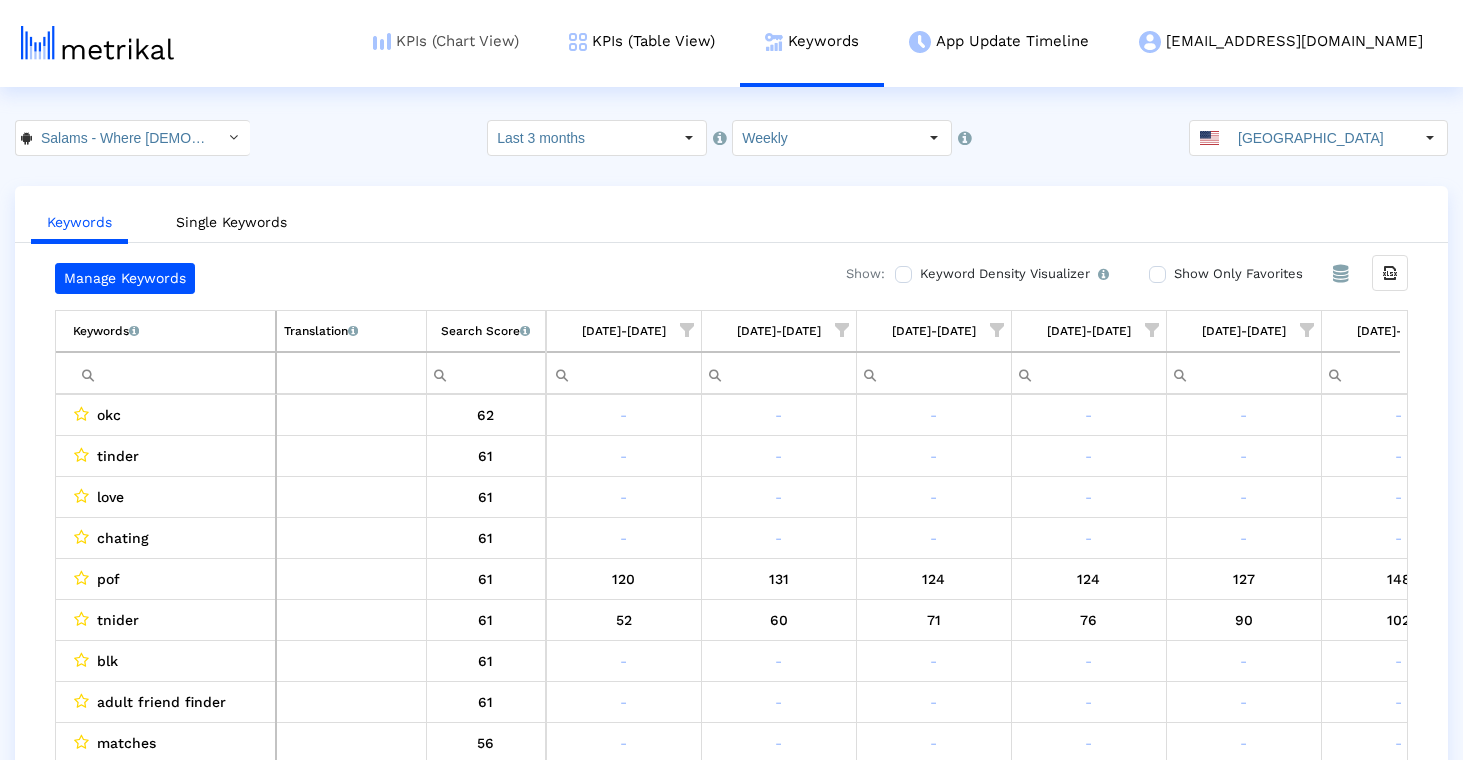 scroll, scrollTop: 0, scrollLeft: 1161, axis: horizontal 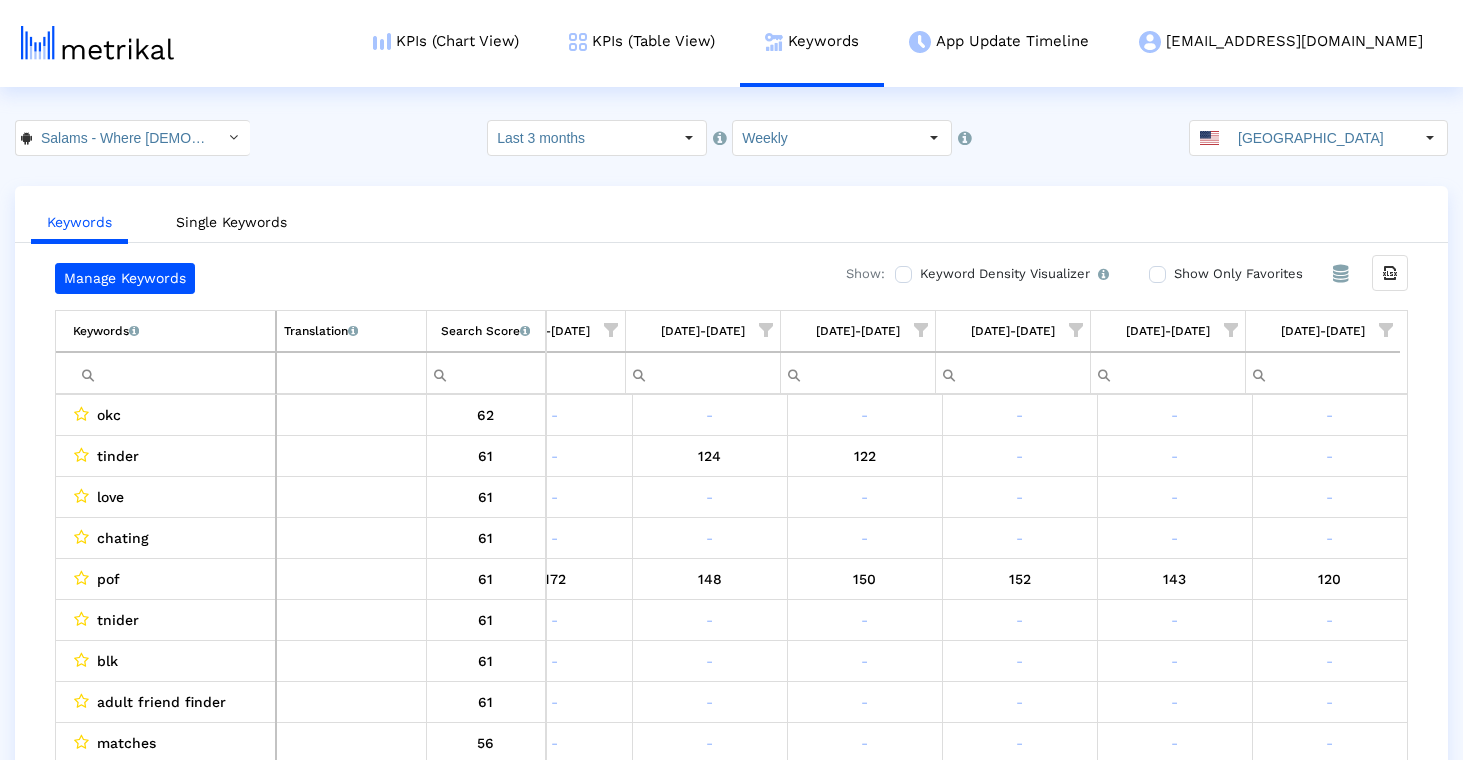 click at bounding box center [1231, 330] 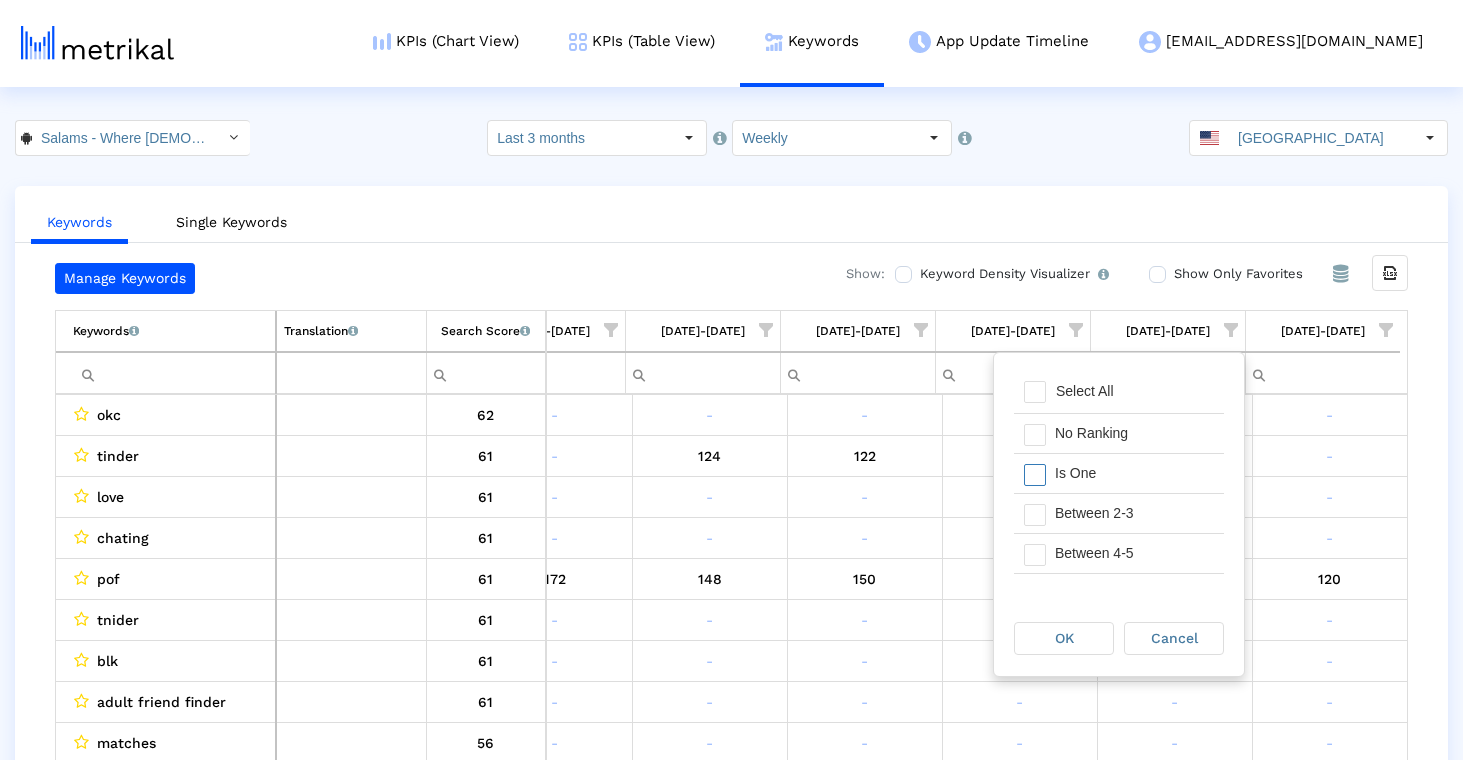 click on "Is One" at bounding box center [1134, 473] 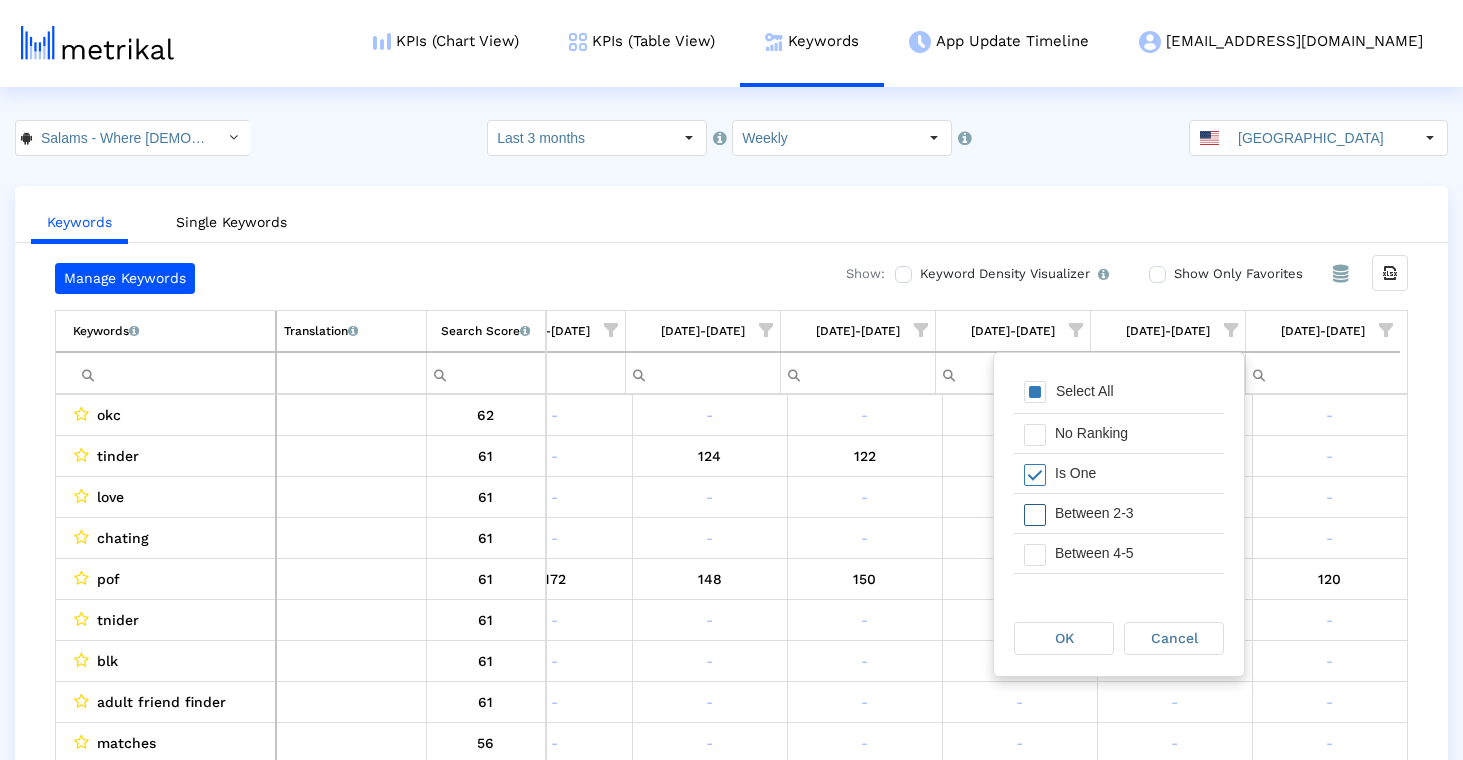 click on "Between 2-3" at bounding box center (1134, 513) 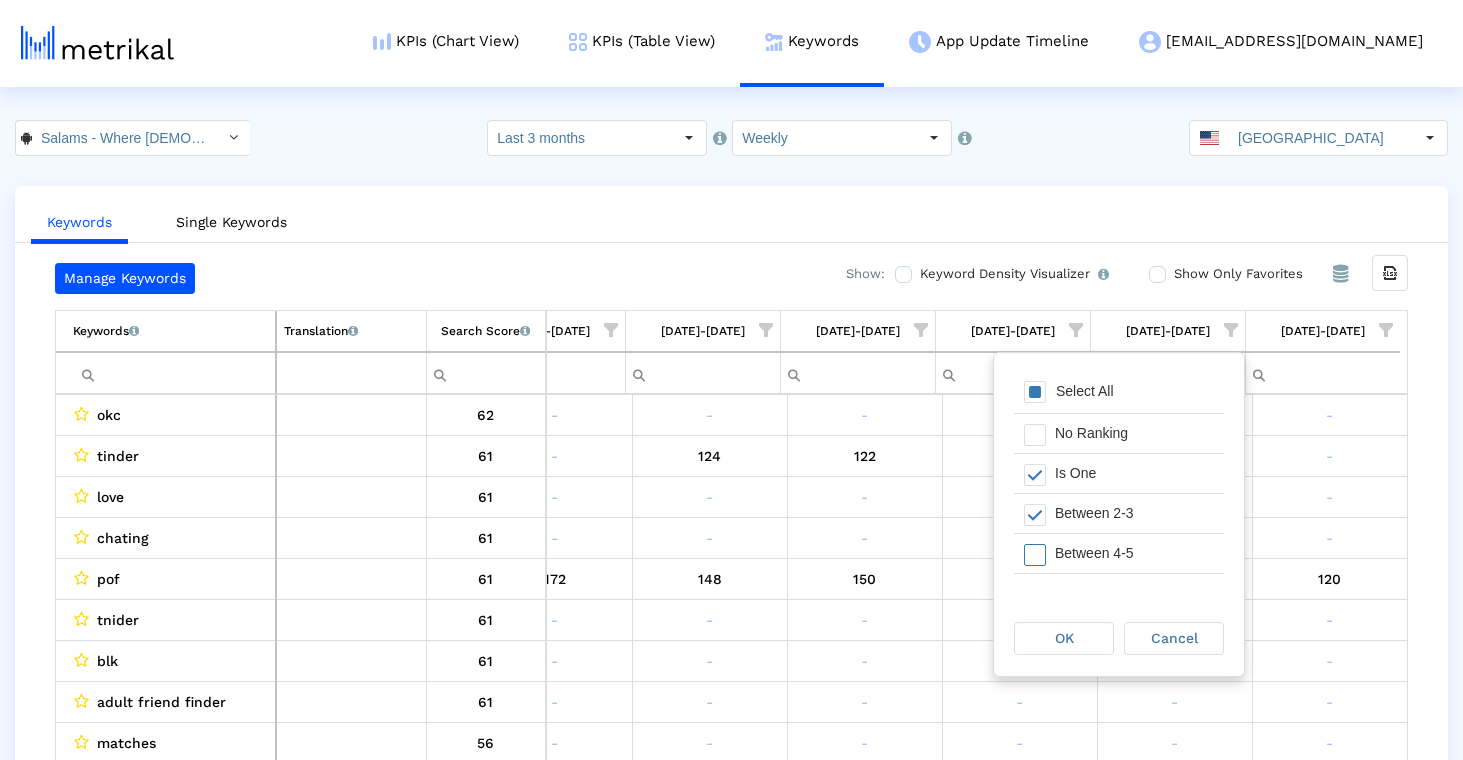 click on "Between 4-5" at bounding box center [1134, 553] 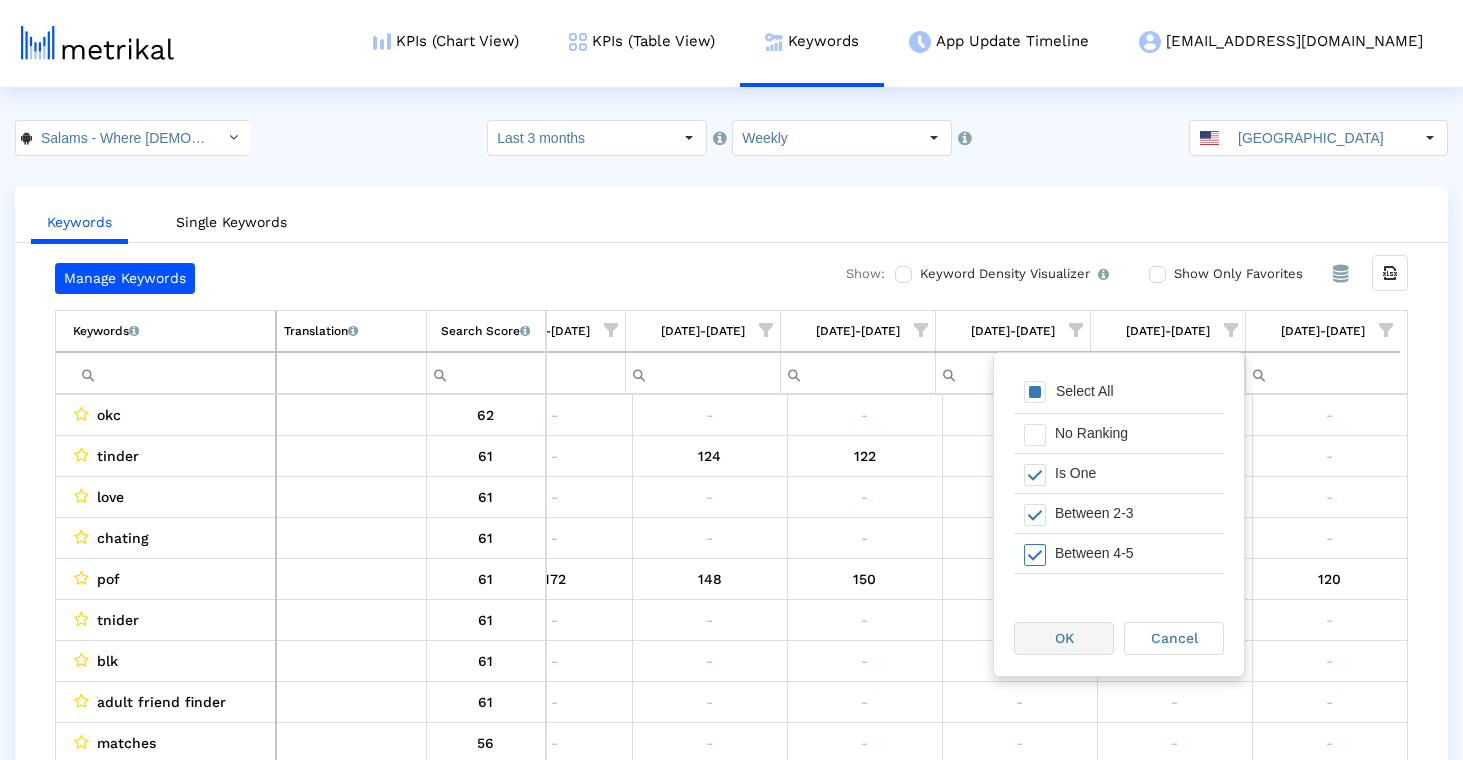 click on "OK" at bounding box center (1064, 638) 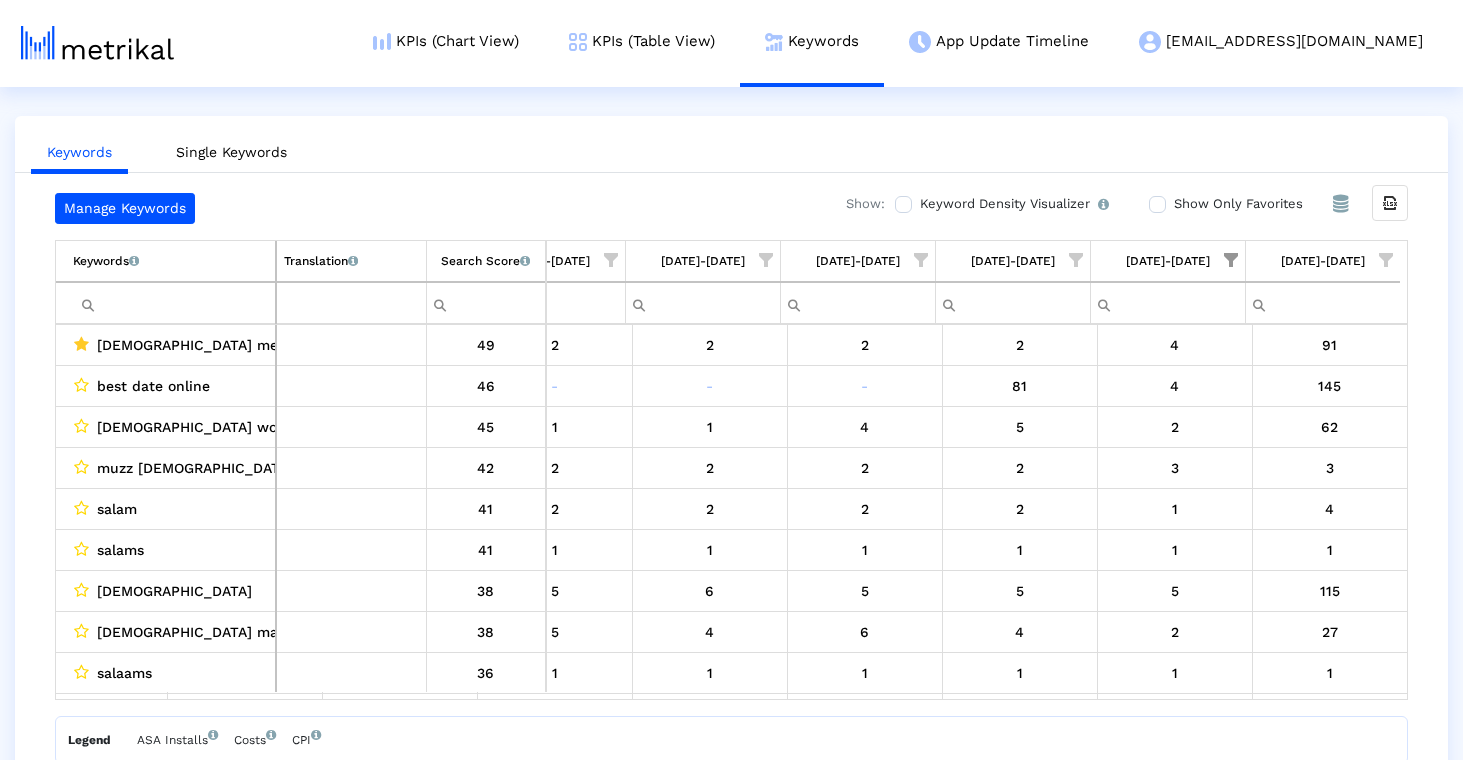 scroll, scrollTop: 72, scrollLeft: 0, axis: vertical 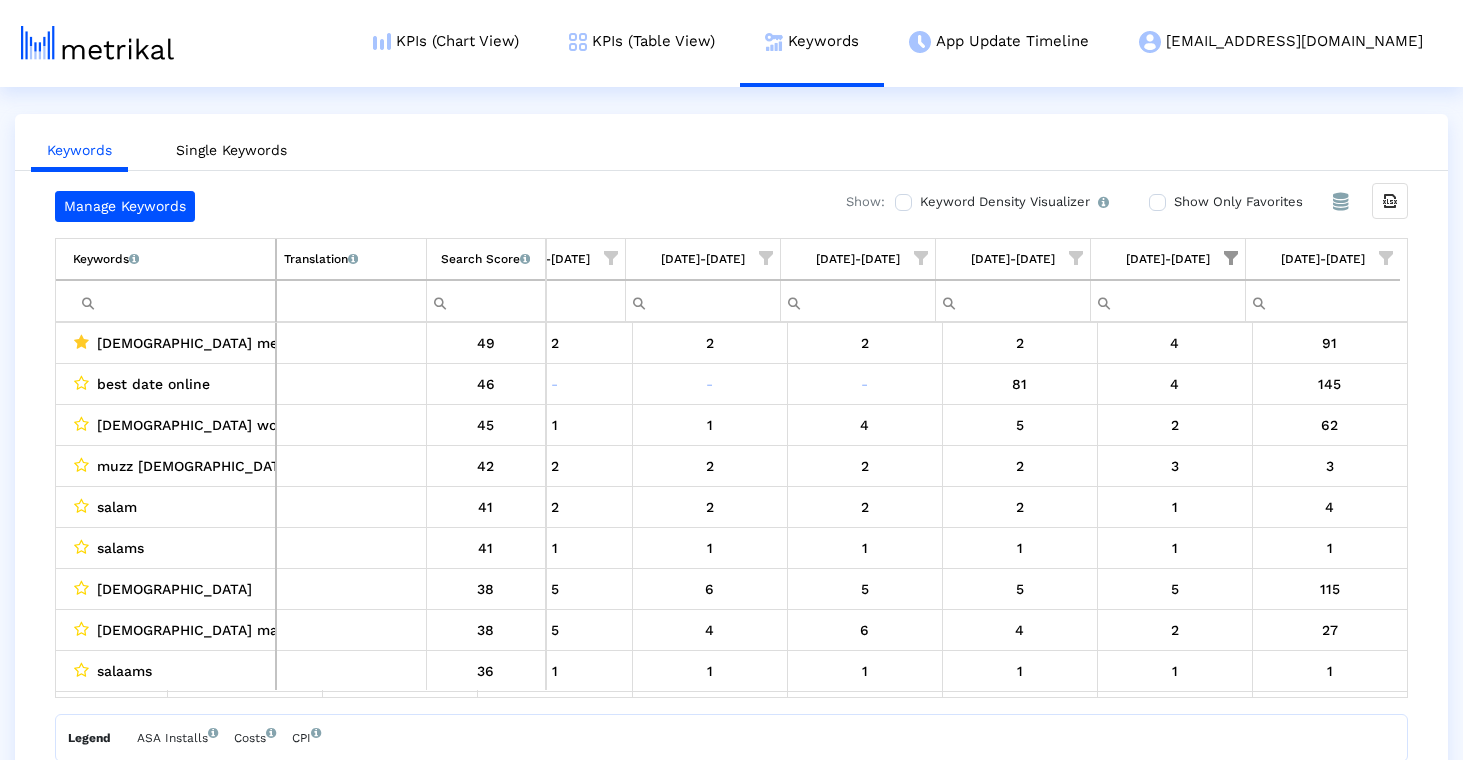 click at bounding box center [1386, 258] 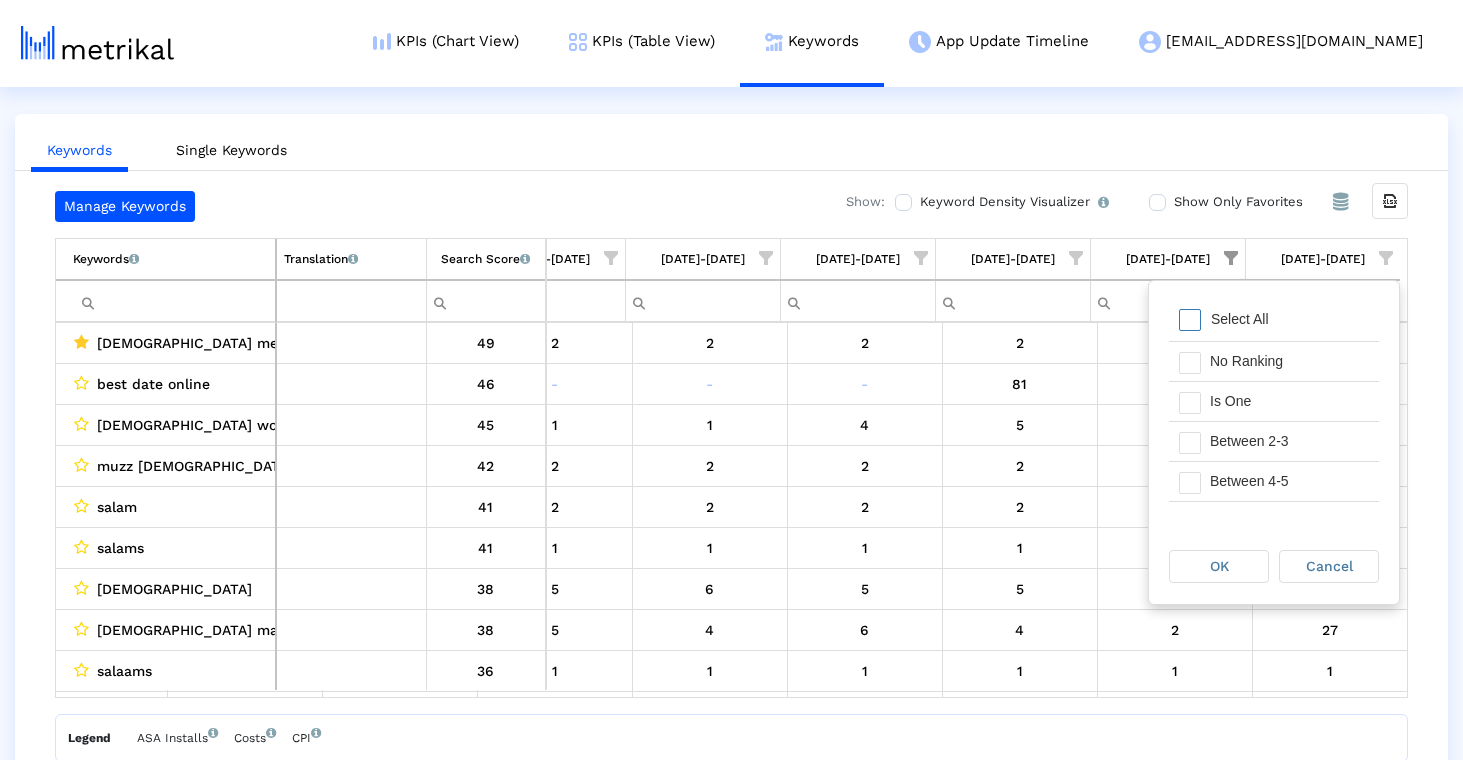 click on "Select All" at bounding box center (1240, 319) 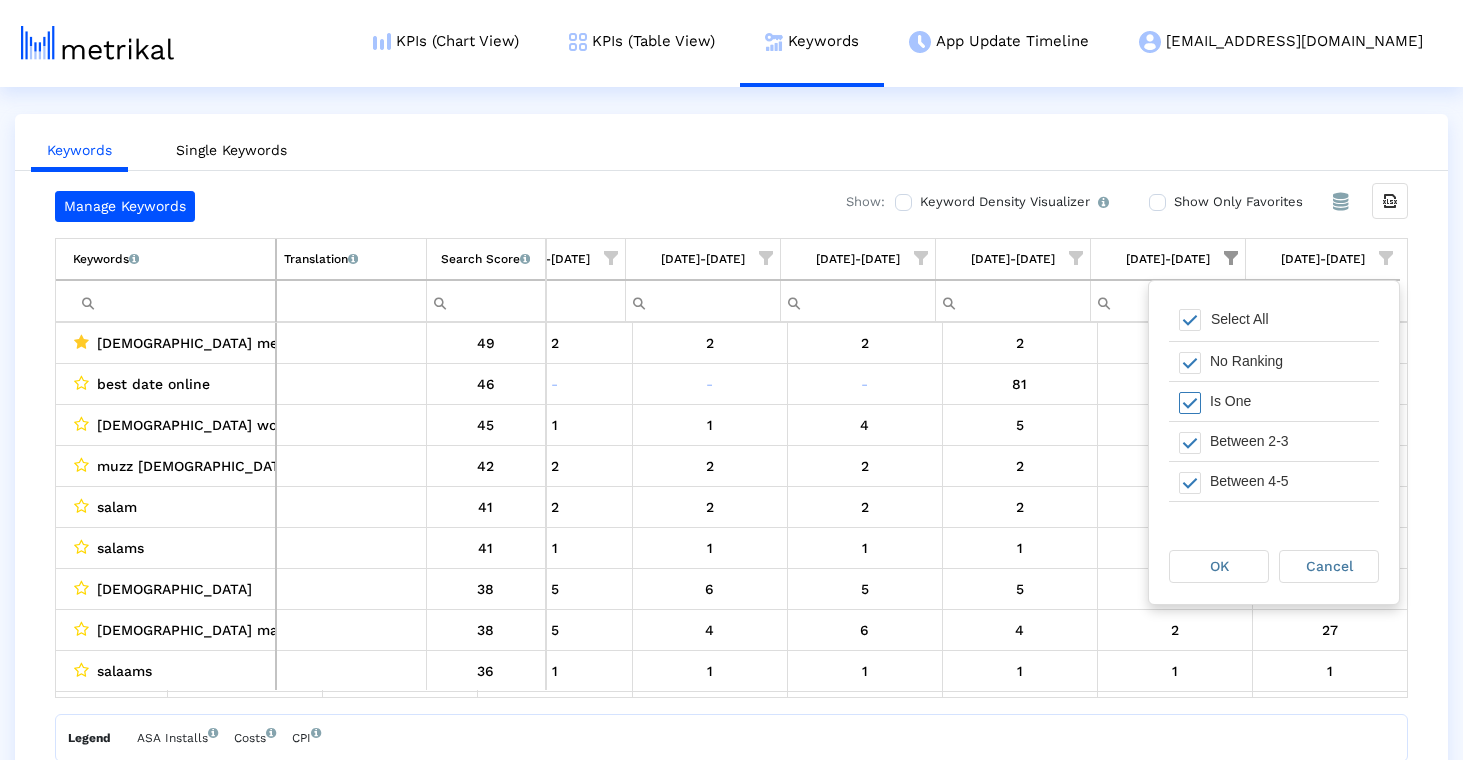 click on "Is One" at bounding box center (1289, 401) 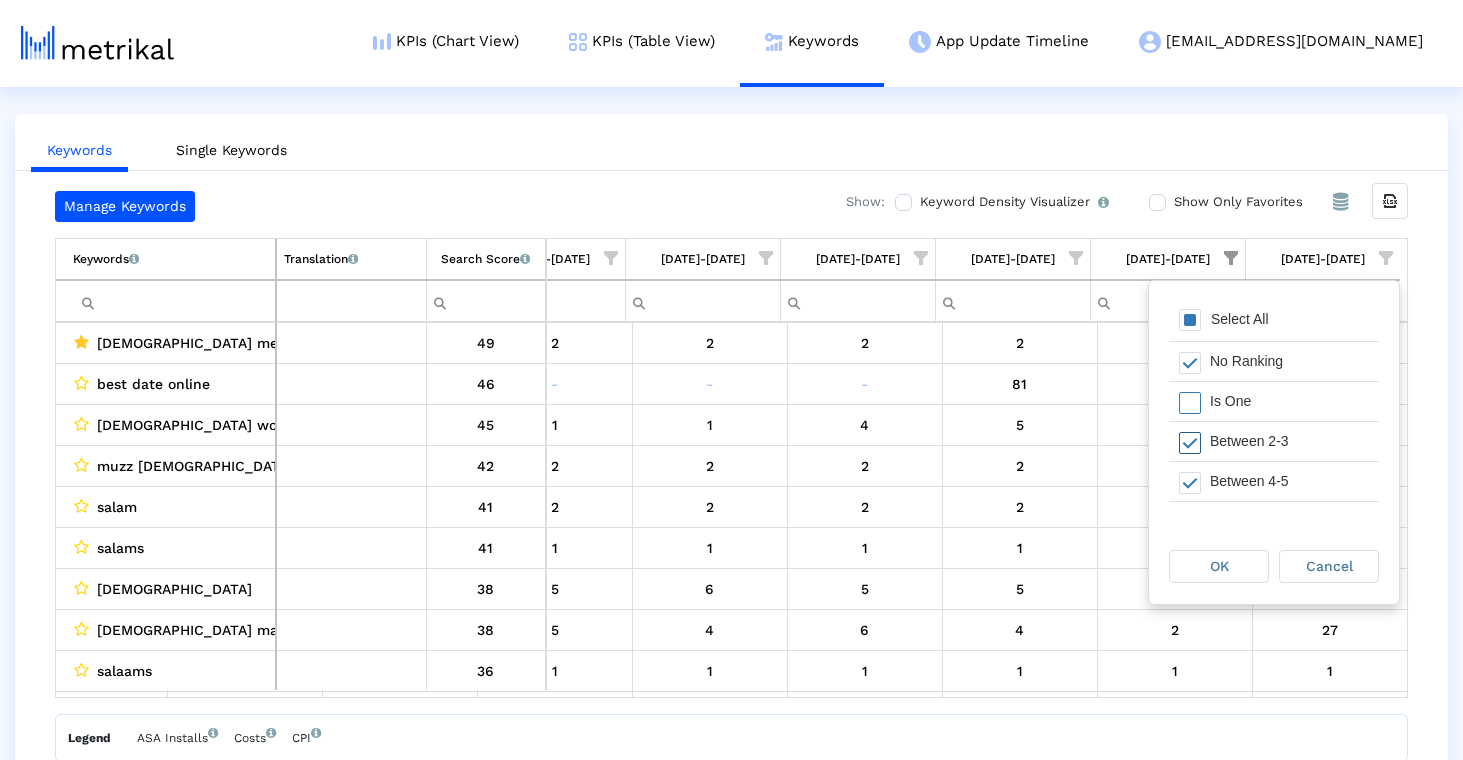 click on "Between 2-3" at bounding box center (1289, 441) 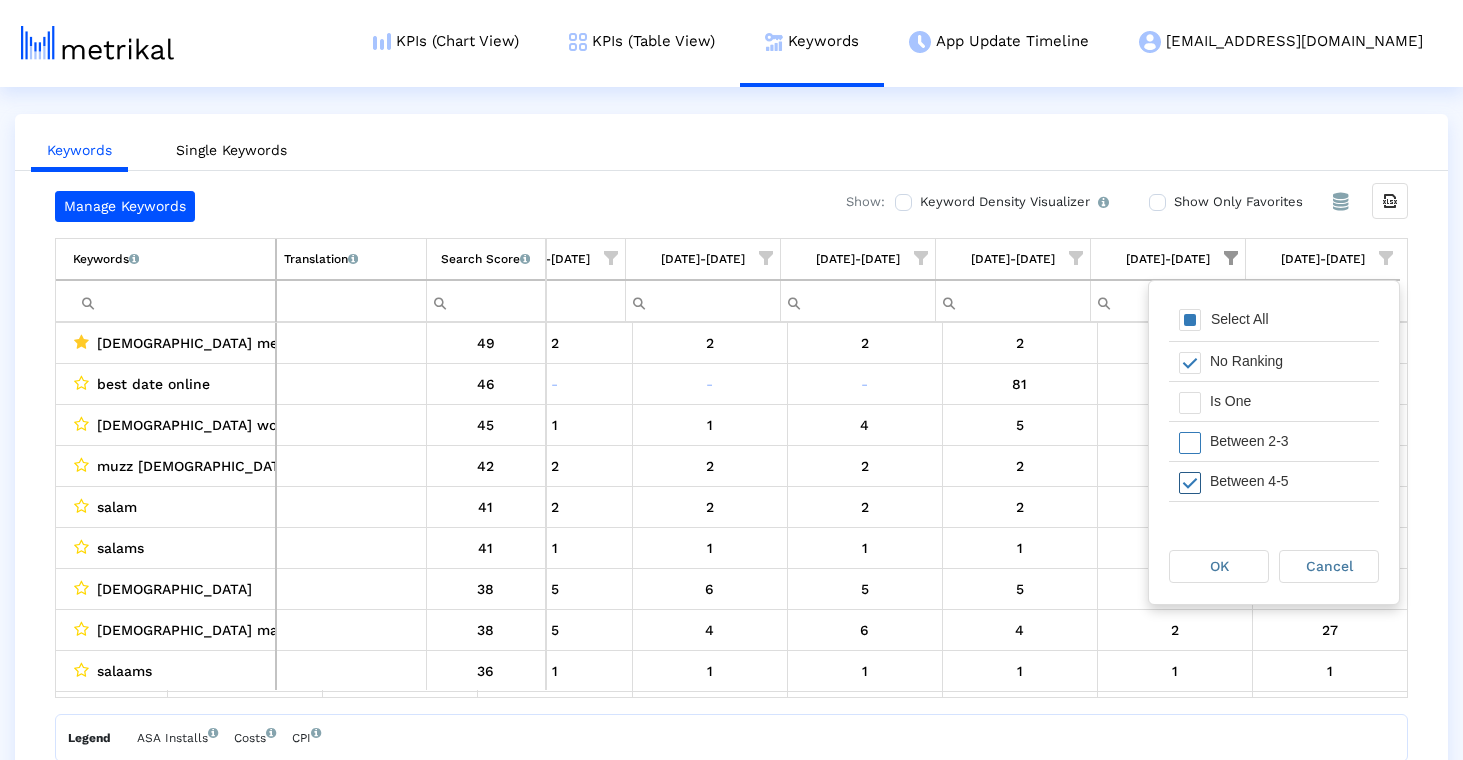 click on "Between 4-5" at bounding box center [1289, 481] 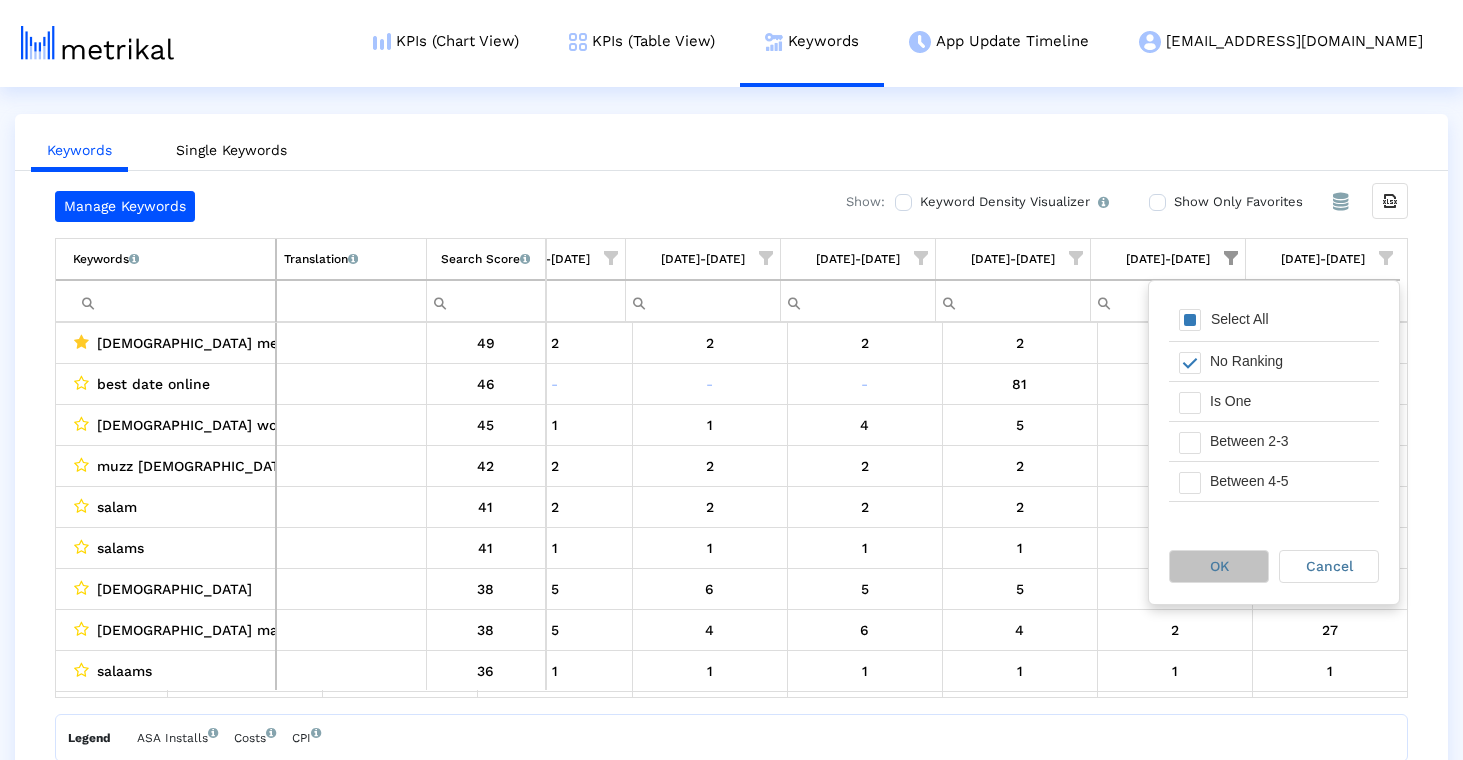 click on "OK" at bounding box center (1219, 566) 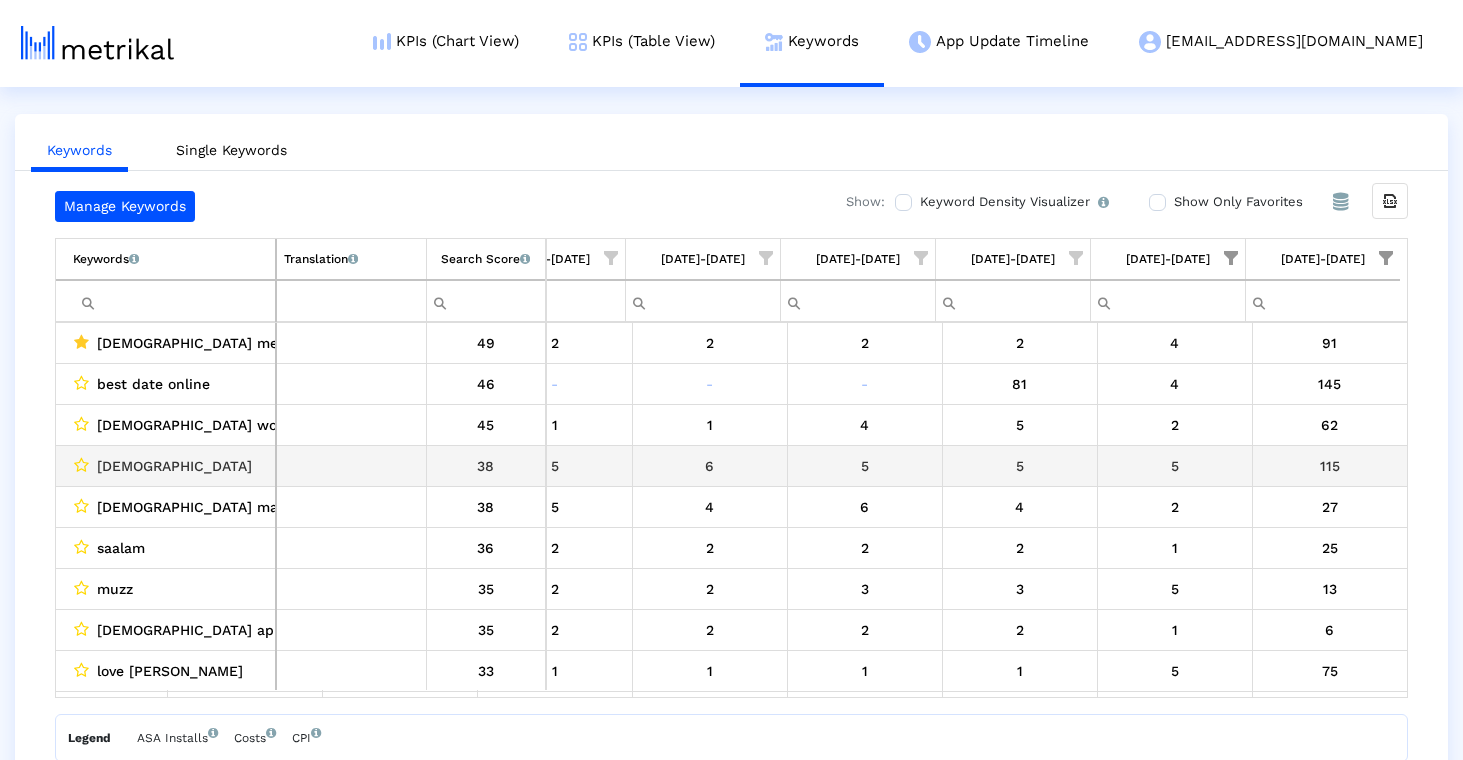scroll, scrollTop: 17, scrollLeft: 1161, axis: both 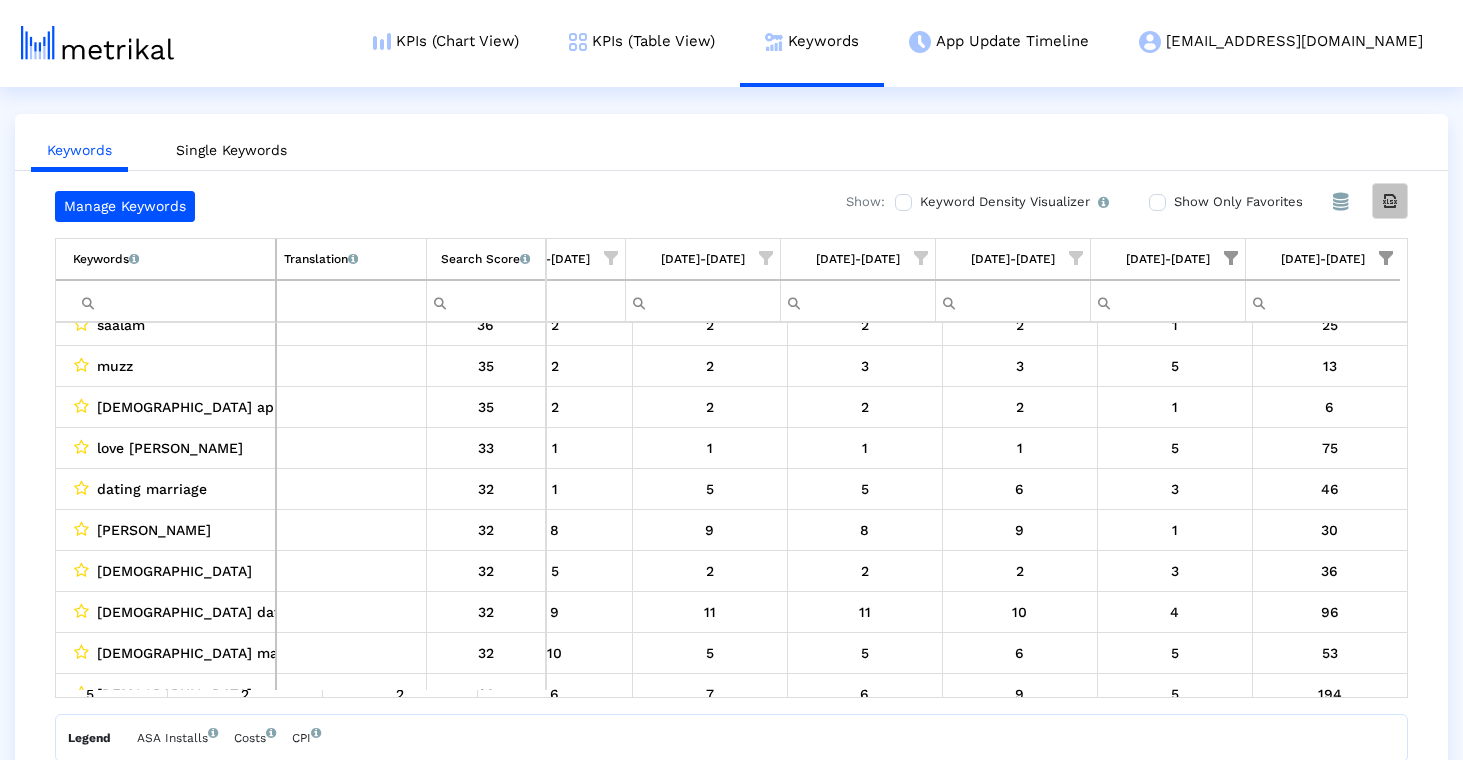 click at bounding box center [1390, 201] 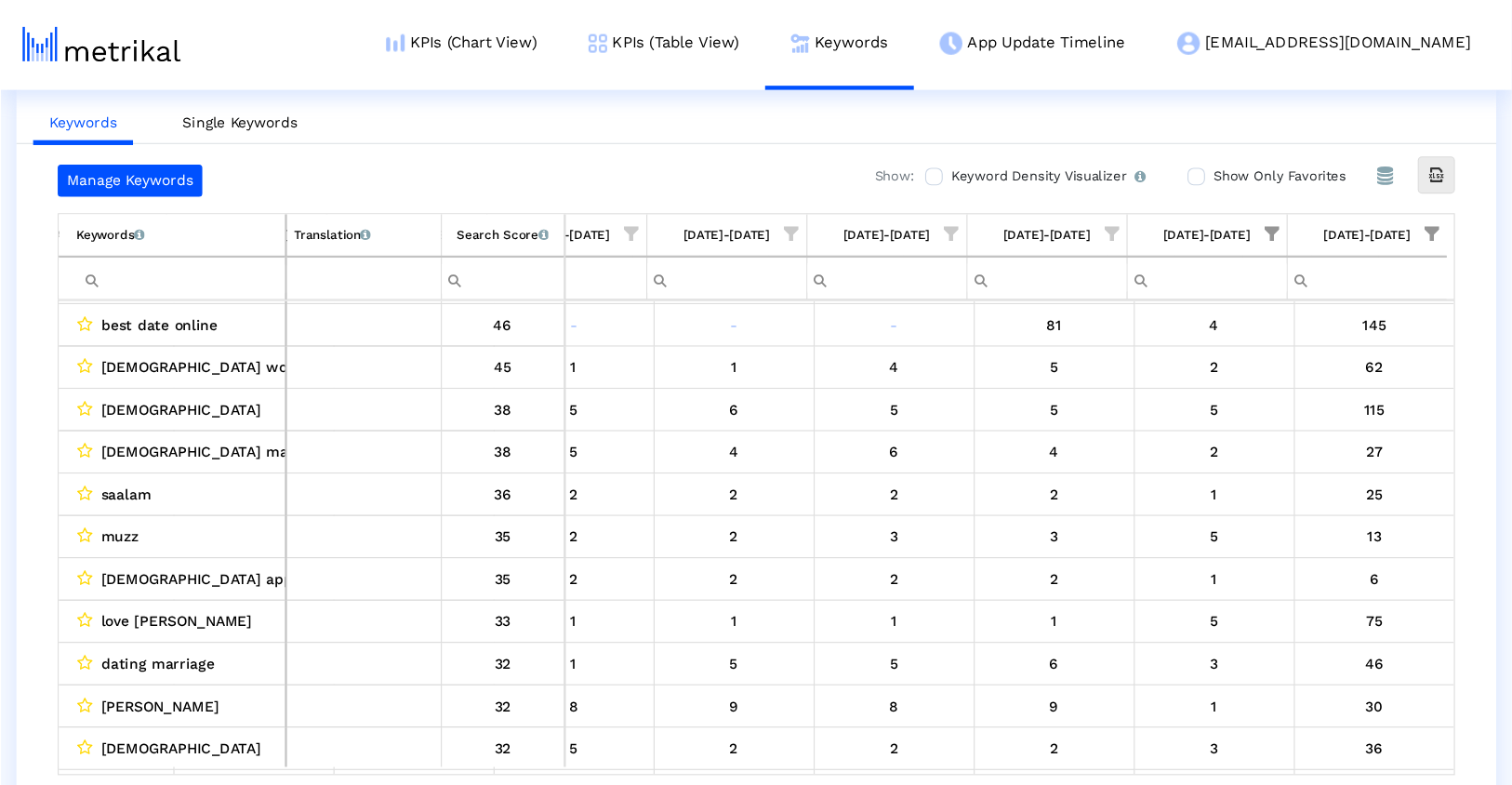 scroll, scrollTop: 15, scrollLeft: 0, axis: vertical 